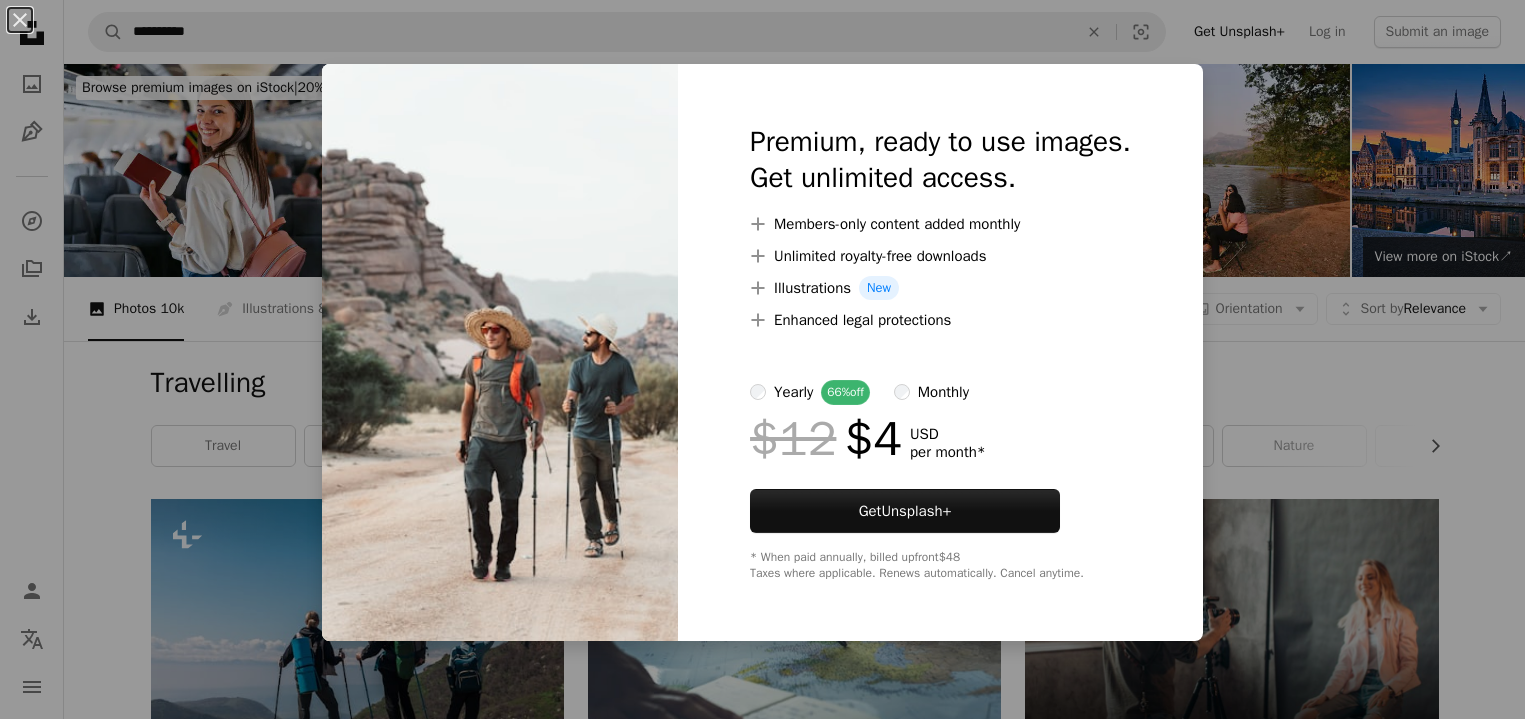 scroll, scrollTop: 1190, scrollLeft: 0, axis: vertical 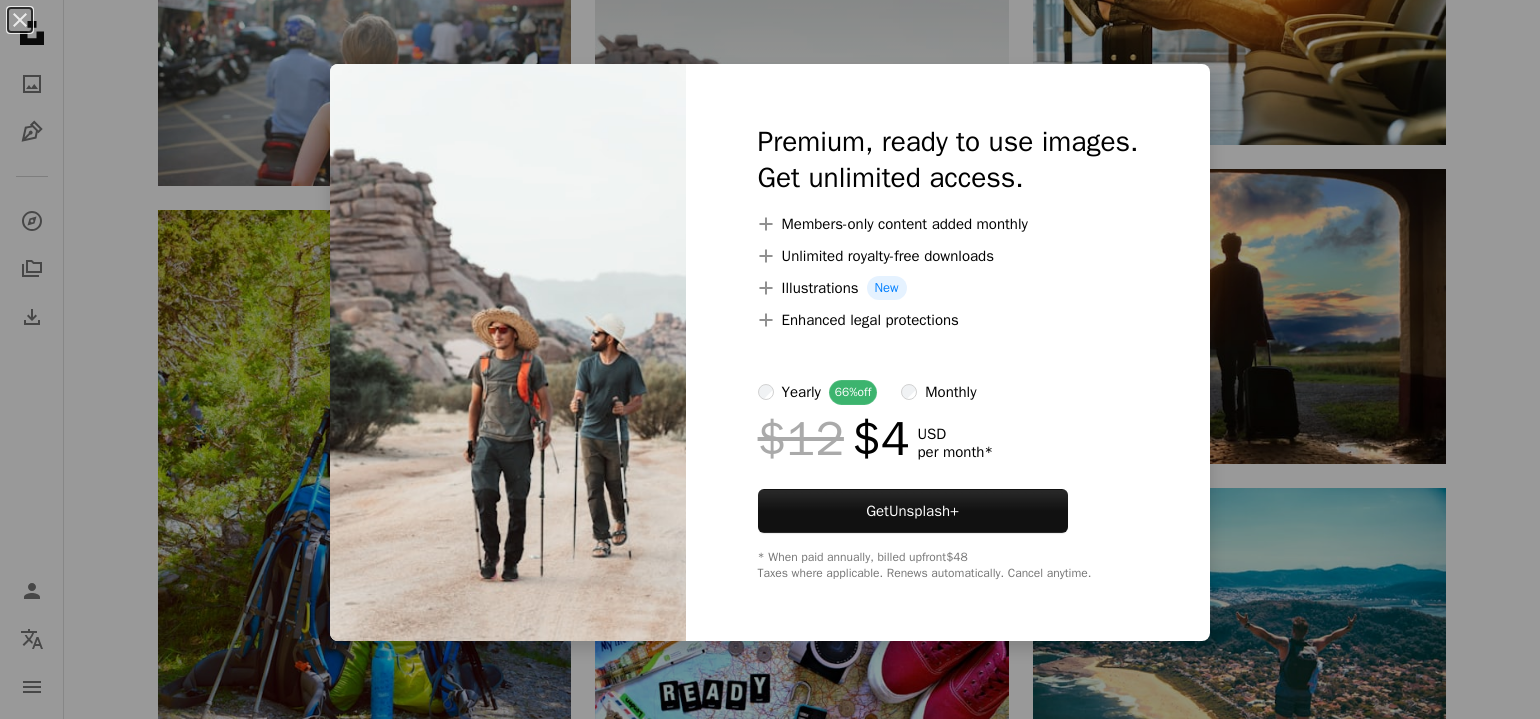 click on "An X shape Premium, ready to use images. Get unlimited access. A plus sign Members-only content added monthly A plus sign Unlimited royalty-free downloads A plus sign Illustrations  New A plus sign Enhanced legal protections yearly 66%  off monthly $12   $4 USD per month * Get  Unsplash+ * When paid annually, billed upfront  $48 Taxes where applicable. Renews automatically. Cancel anytime." at bounding box center [770, 359] 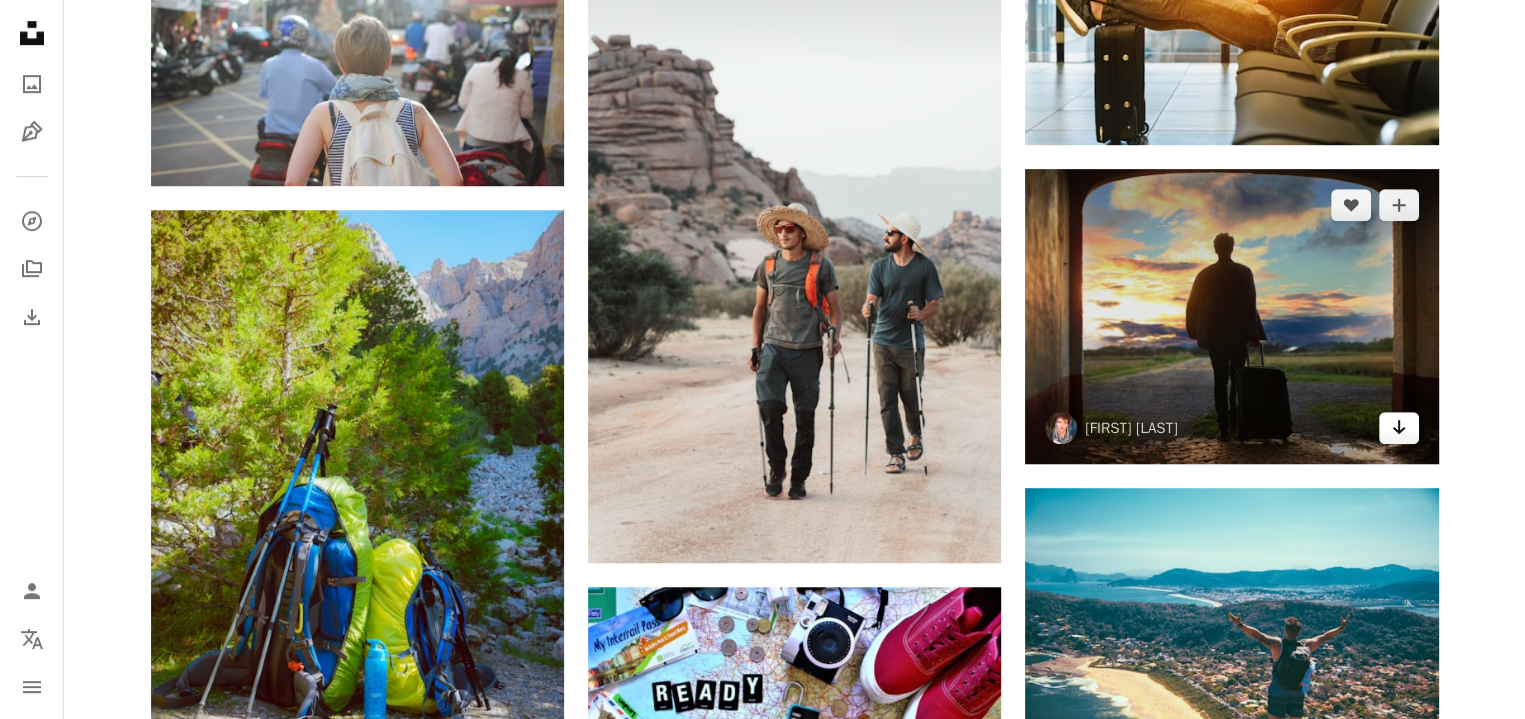 click on "Arrow pointing down" 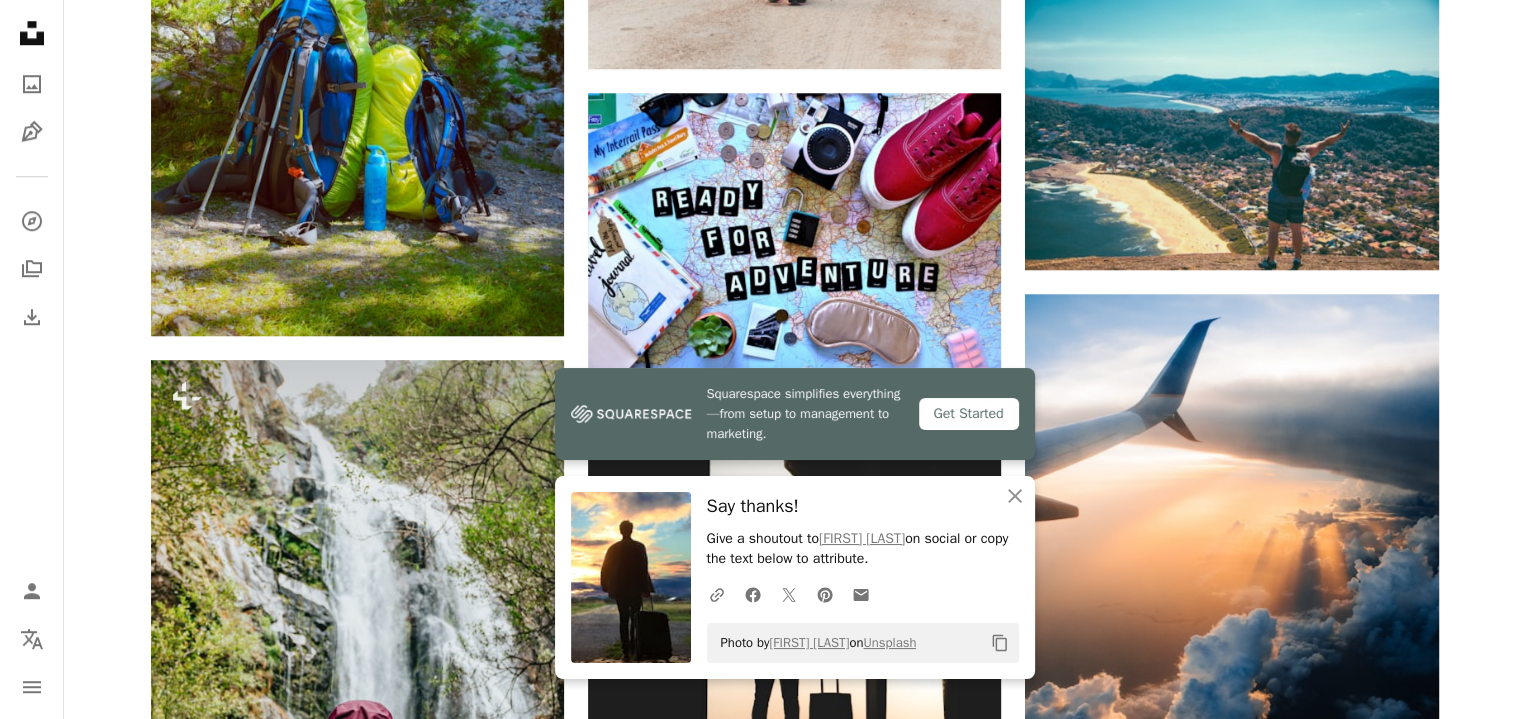 scroll, scrollTop: 1672, scrollLeft: 0, axis: vertical 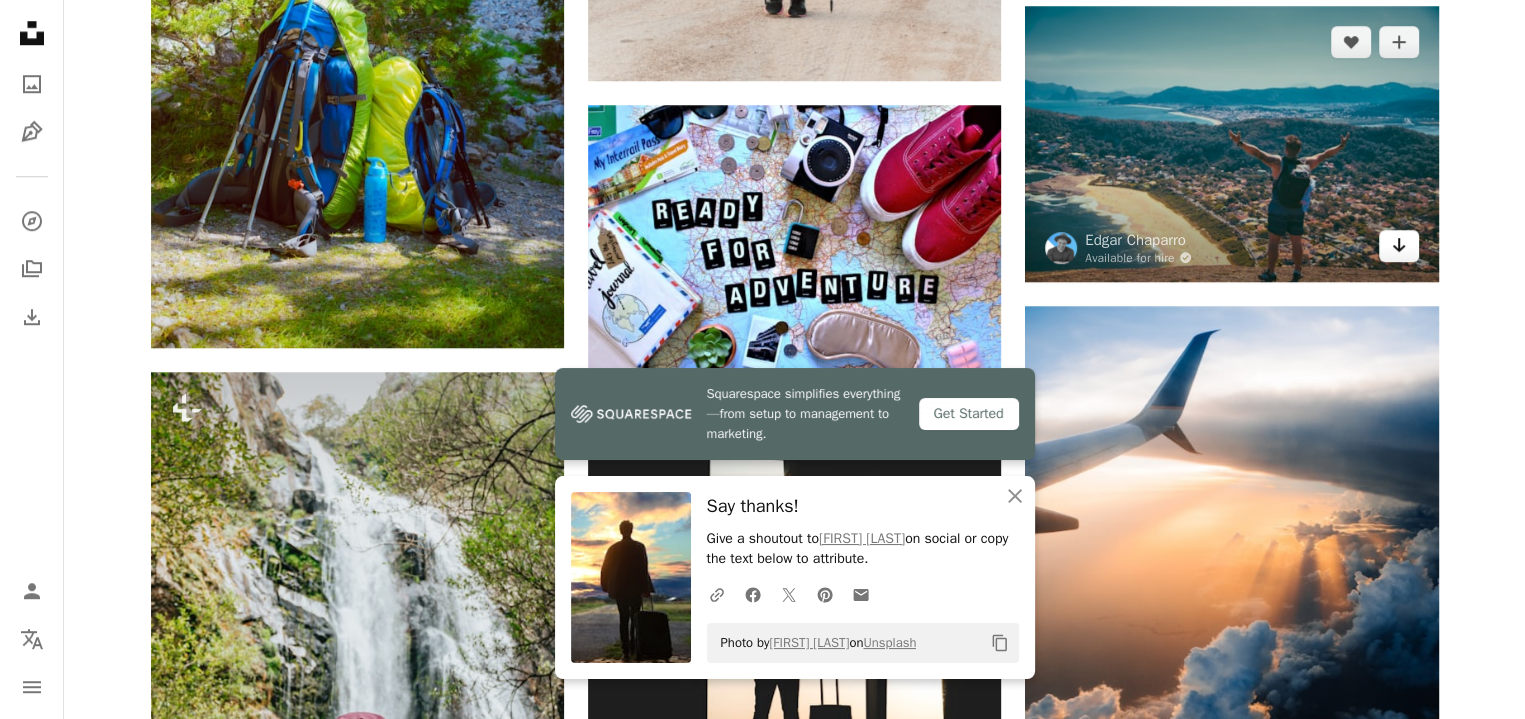 click on "Arrow pointing down" at bounding box center [1399, 246] 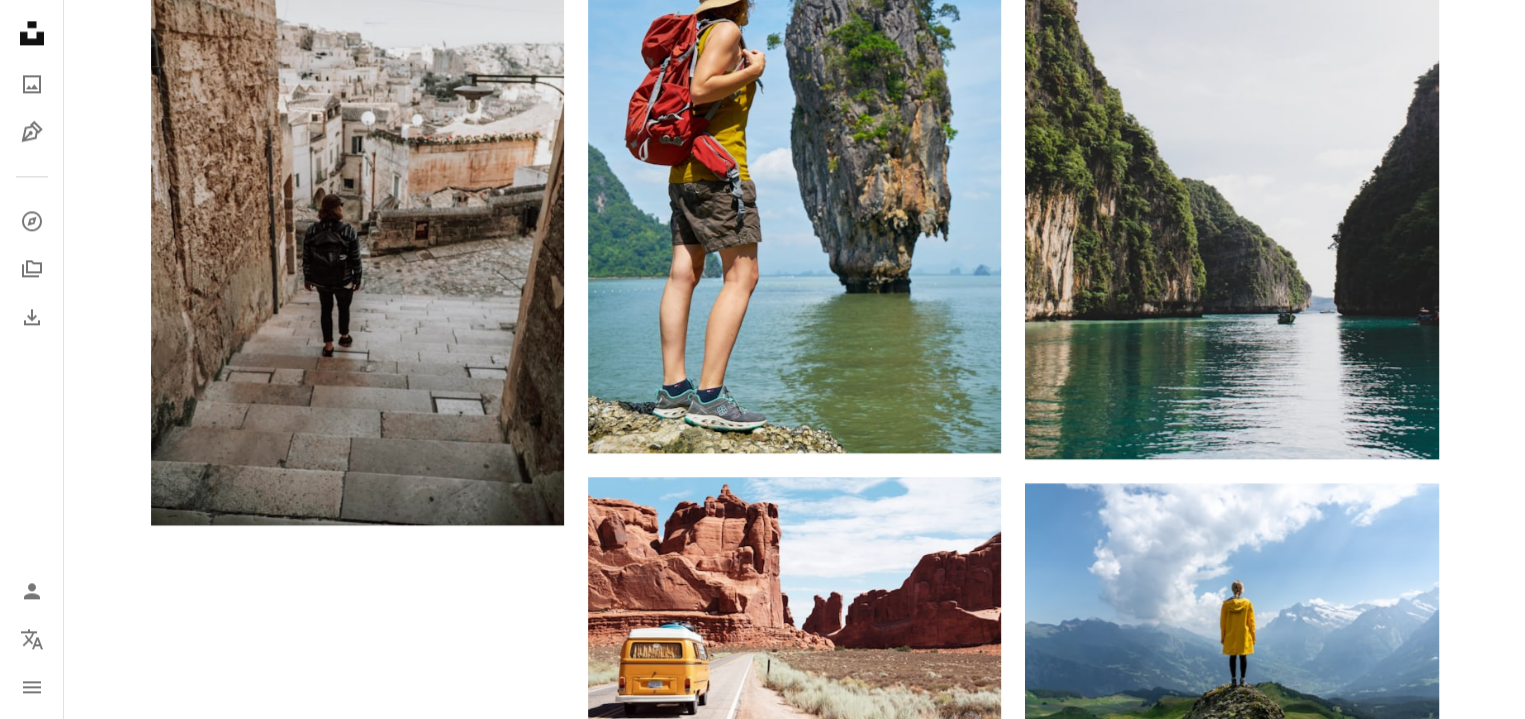 scroll, scrollTop: 2784, scrollLeft: 0, axis: vertical 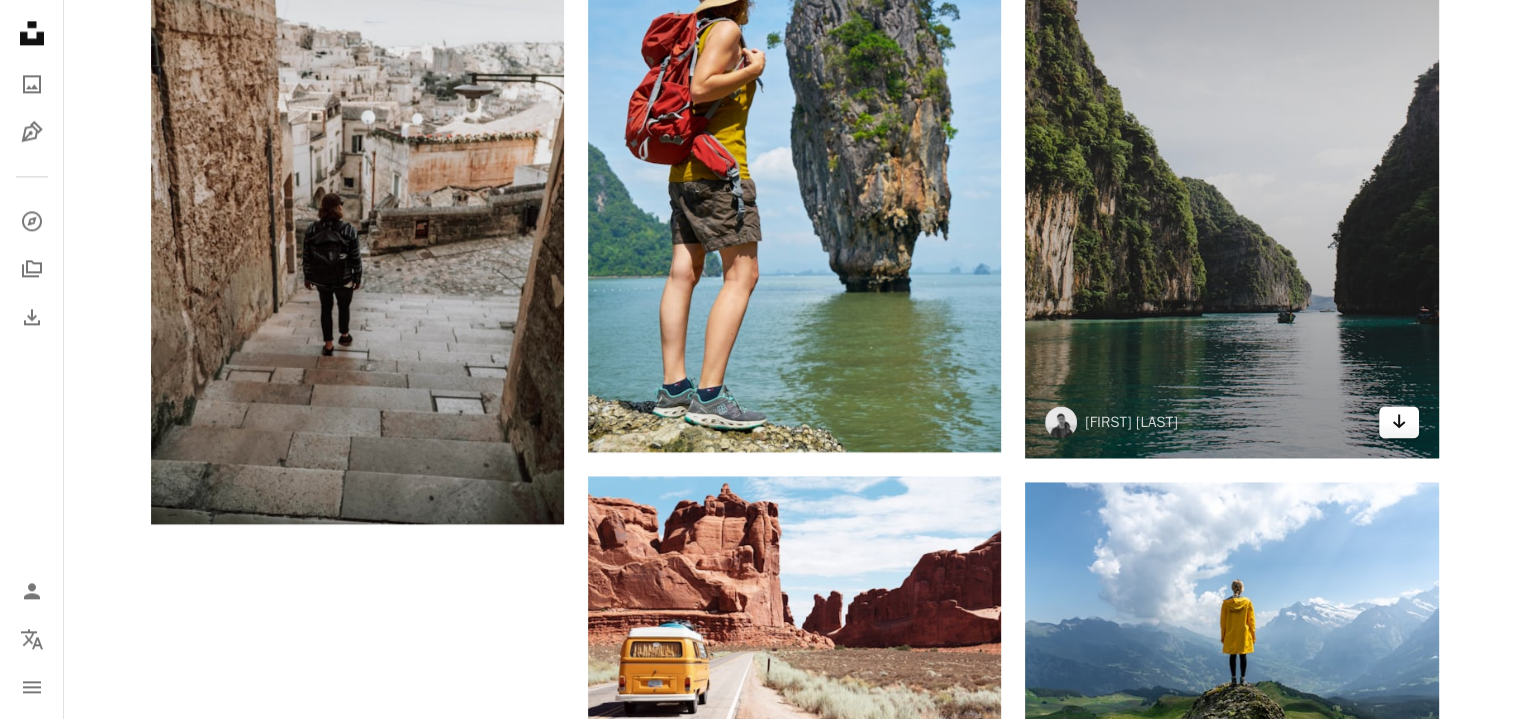 click on "Arrow pointing down" 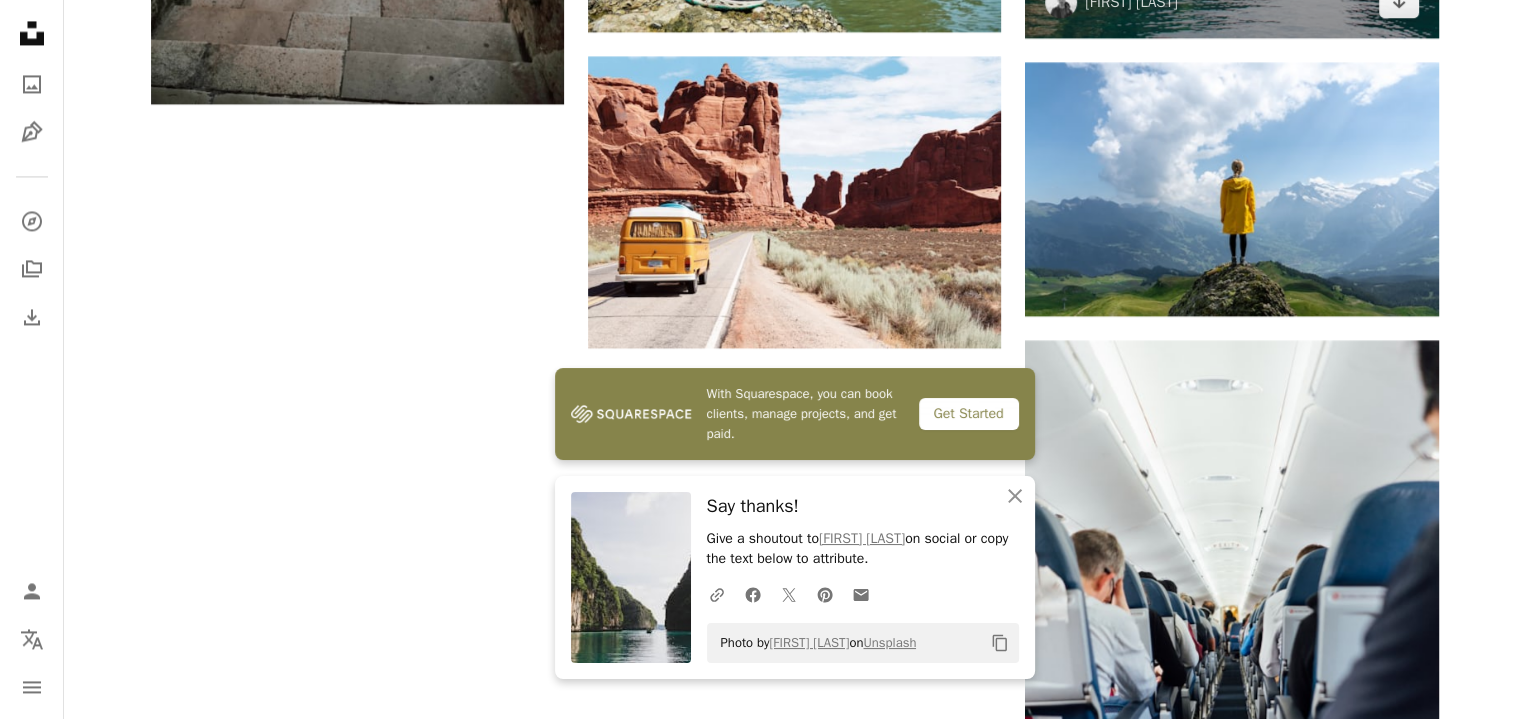 scroll, scrollTop: 3188, scrollLeft: 0, axis: vertical 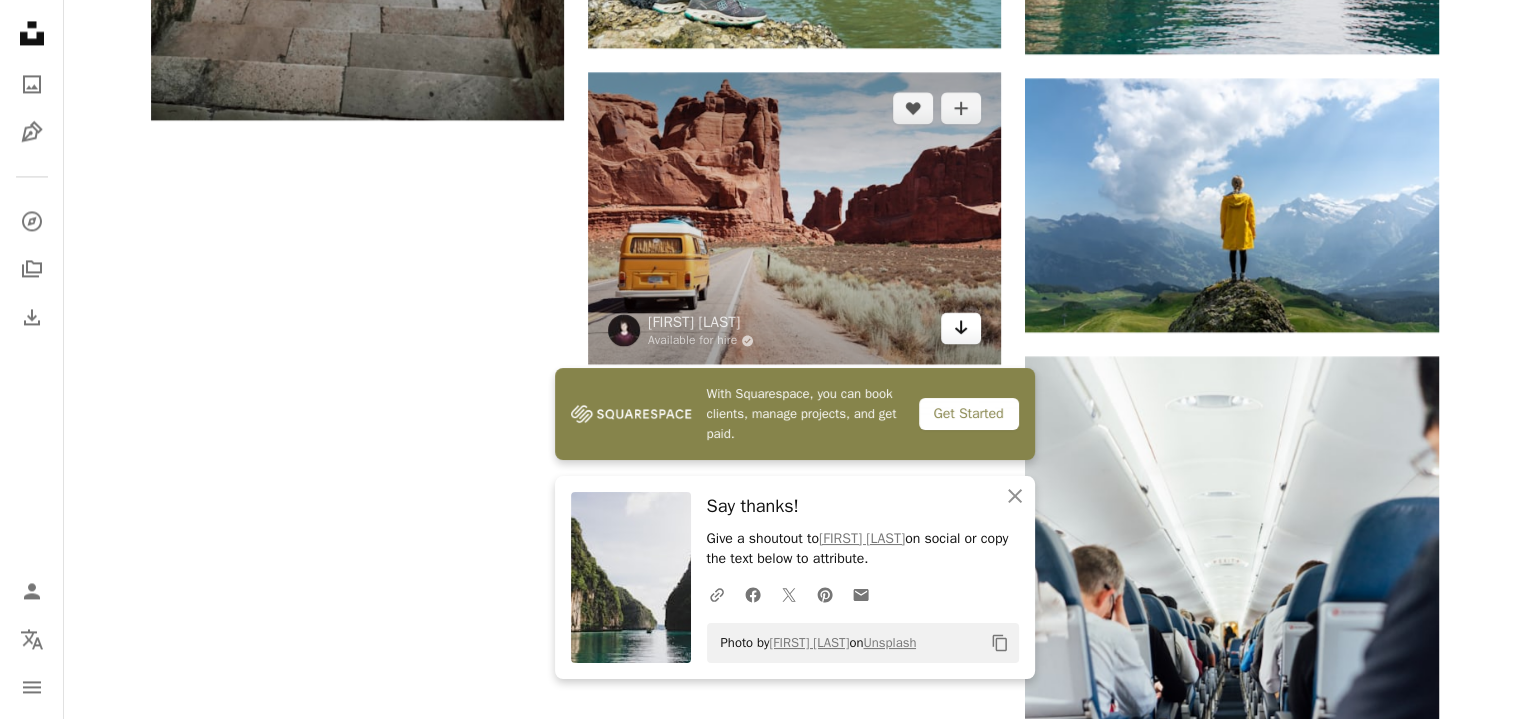click on "Arrow pointing down" 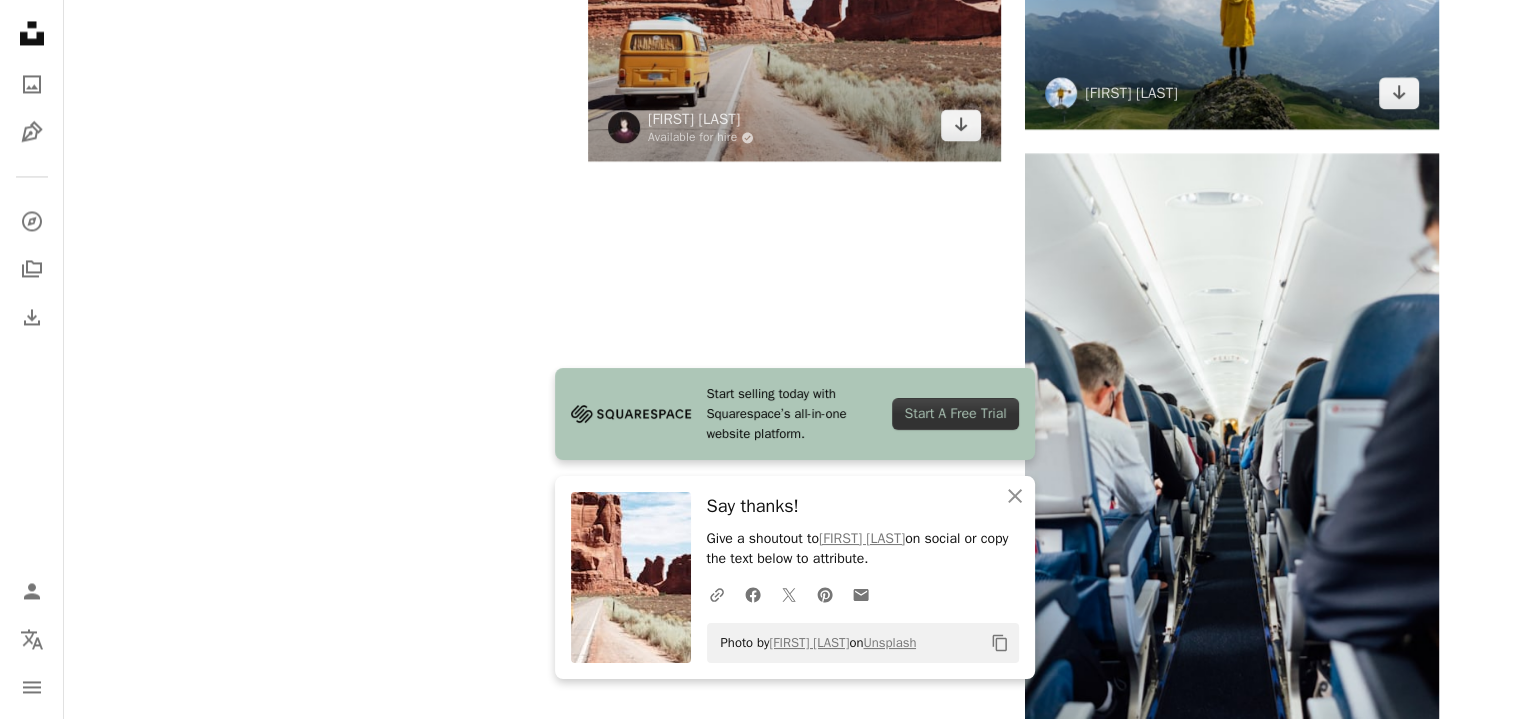 scroll, scrollTop: 3399, scrollLeft: 0, axis: vertical 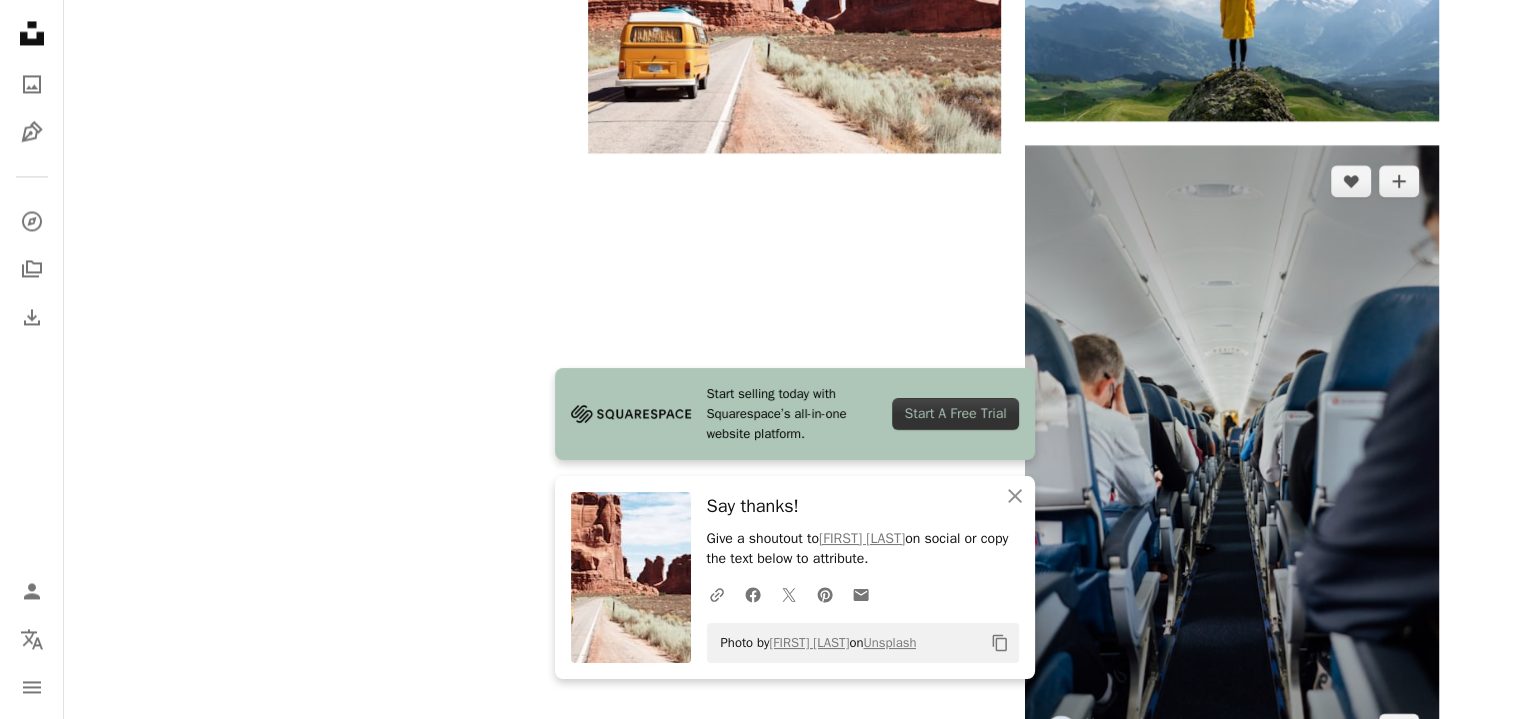 click at bounding box center [1231, 455] 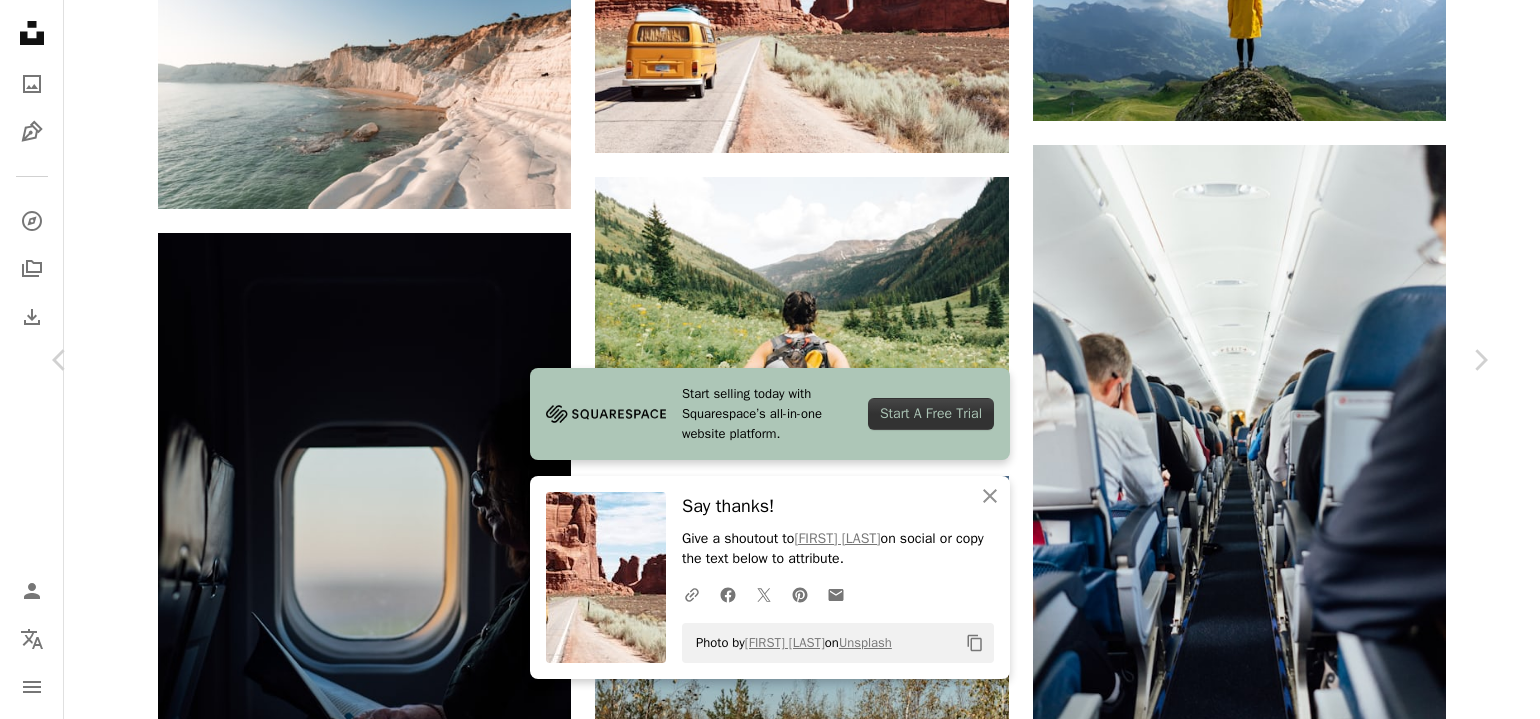click on "An X shape" at bounding box center [20, 20] 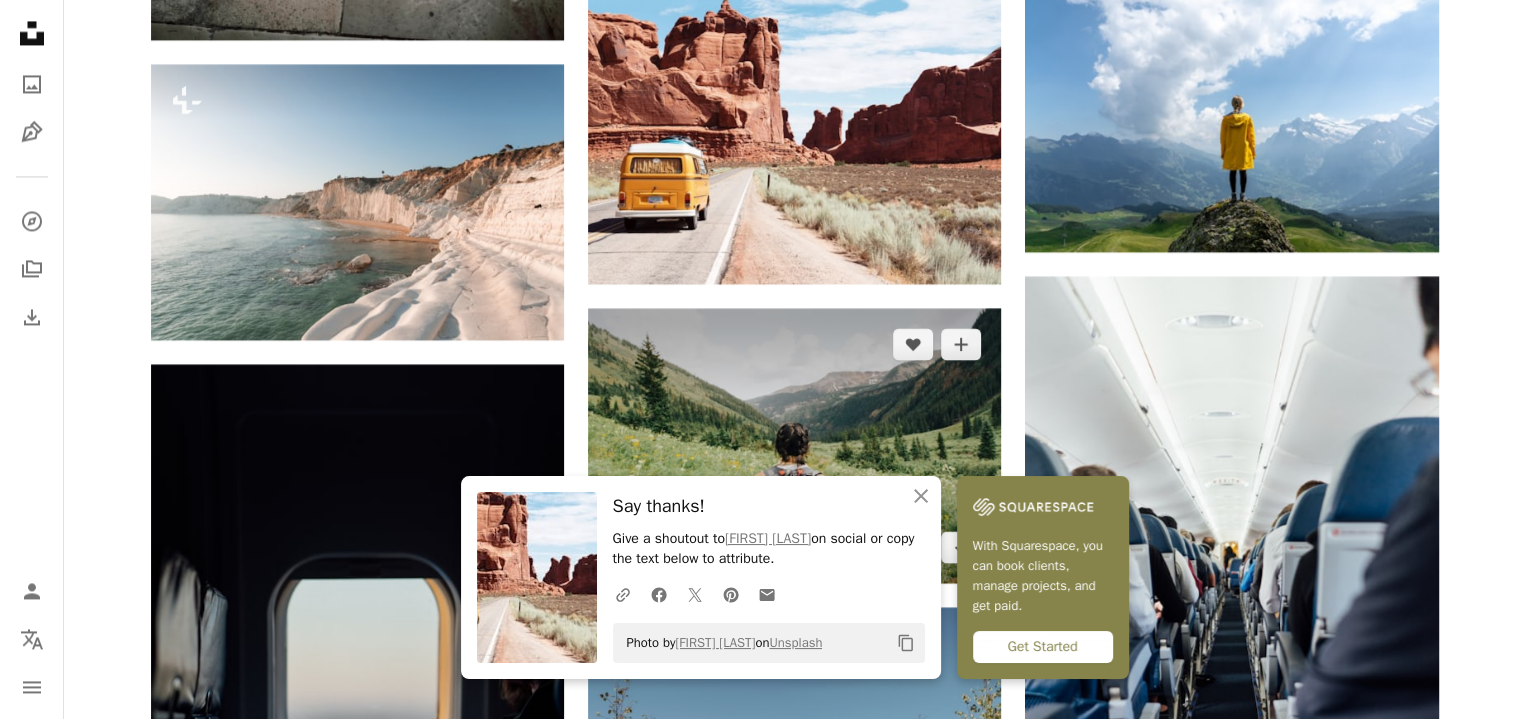 scroll, scrollTop: 3267, scrollLeft: 0, axis: vertical 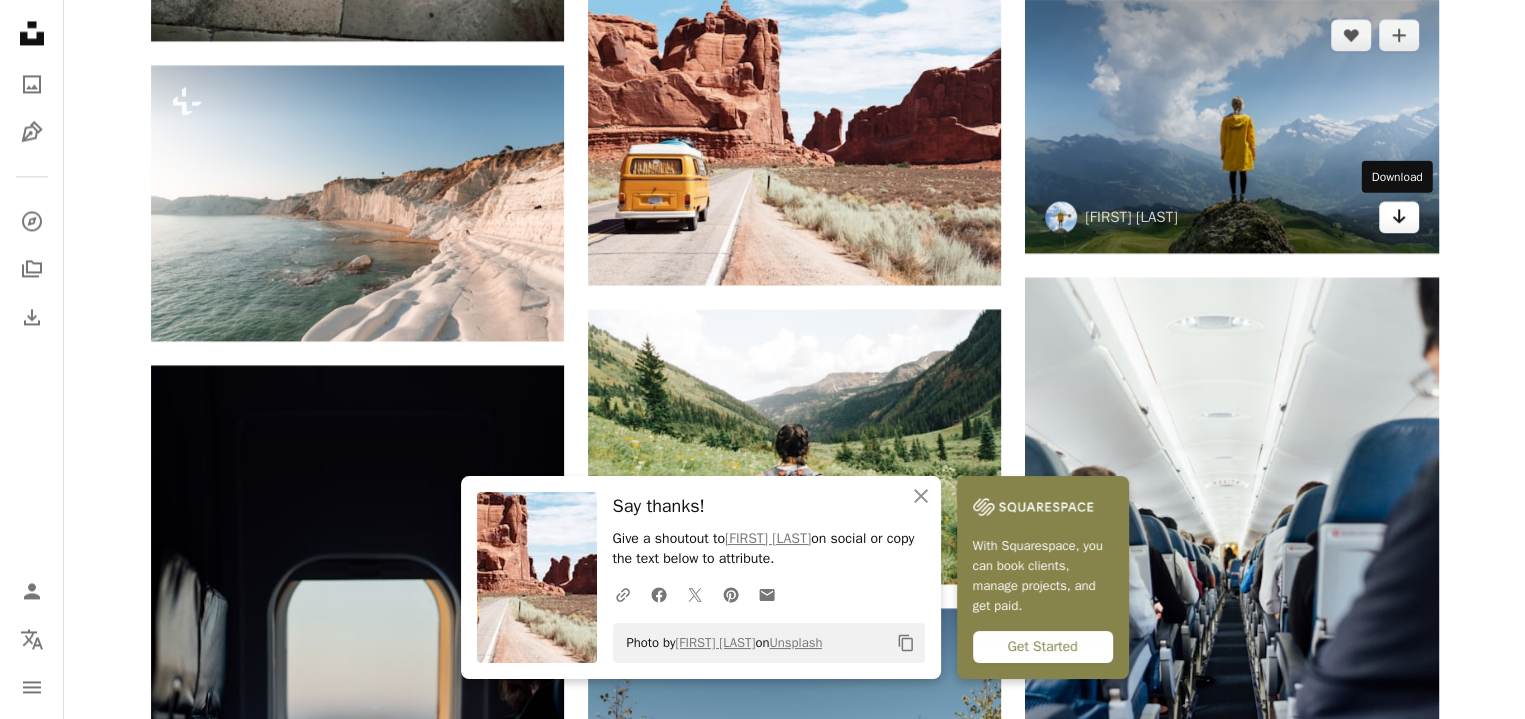 click on "Arrow pointing down" at bounding box center (1399, 217) 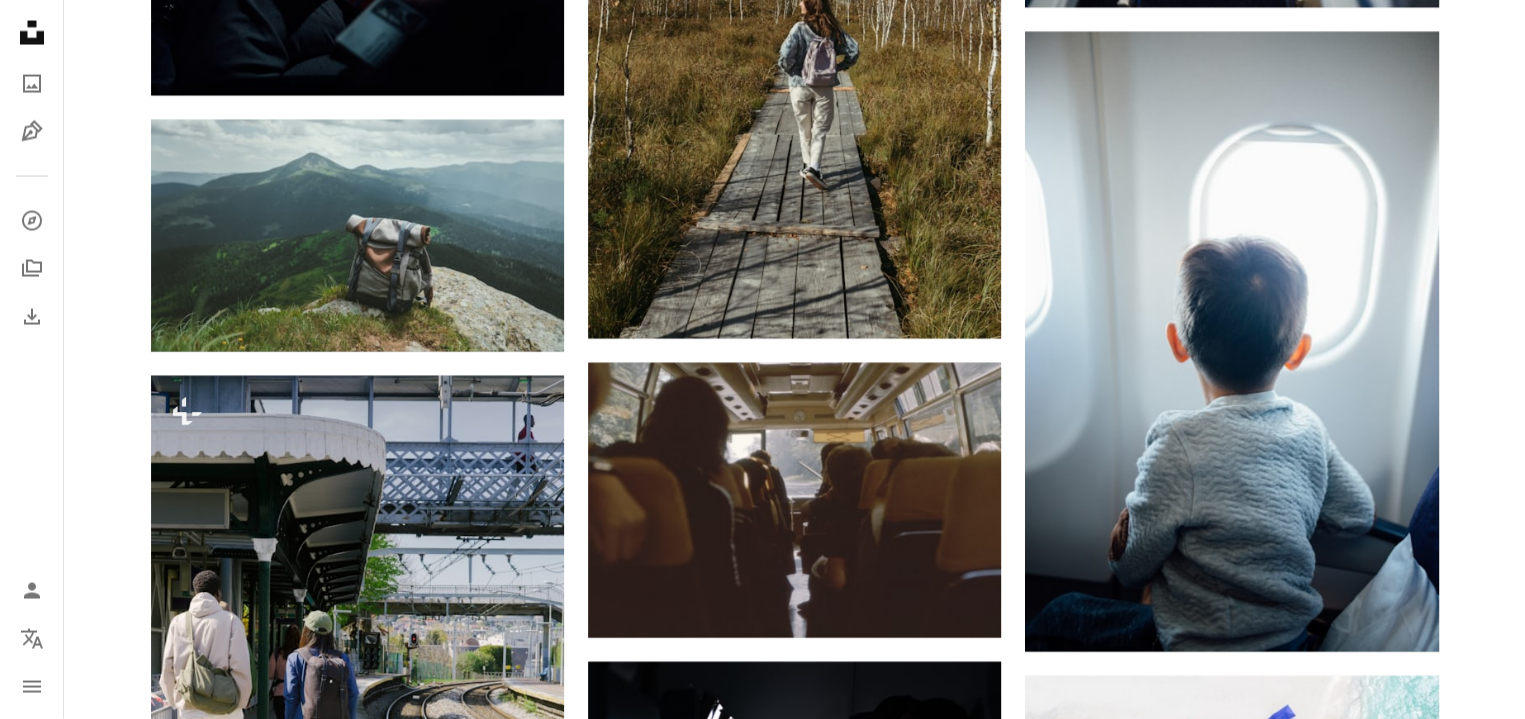 scroll, scrollTop: 4155, scrollLeft: 0, axis: vertical 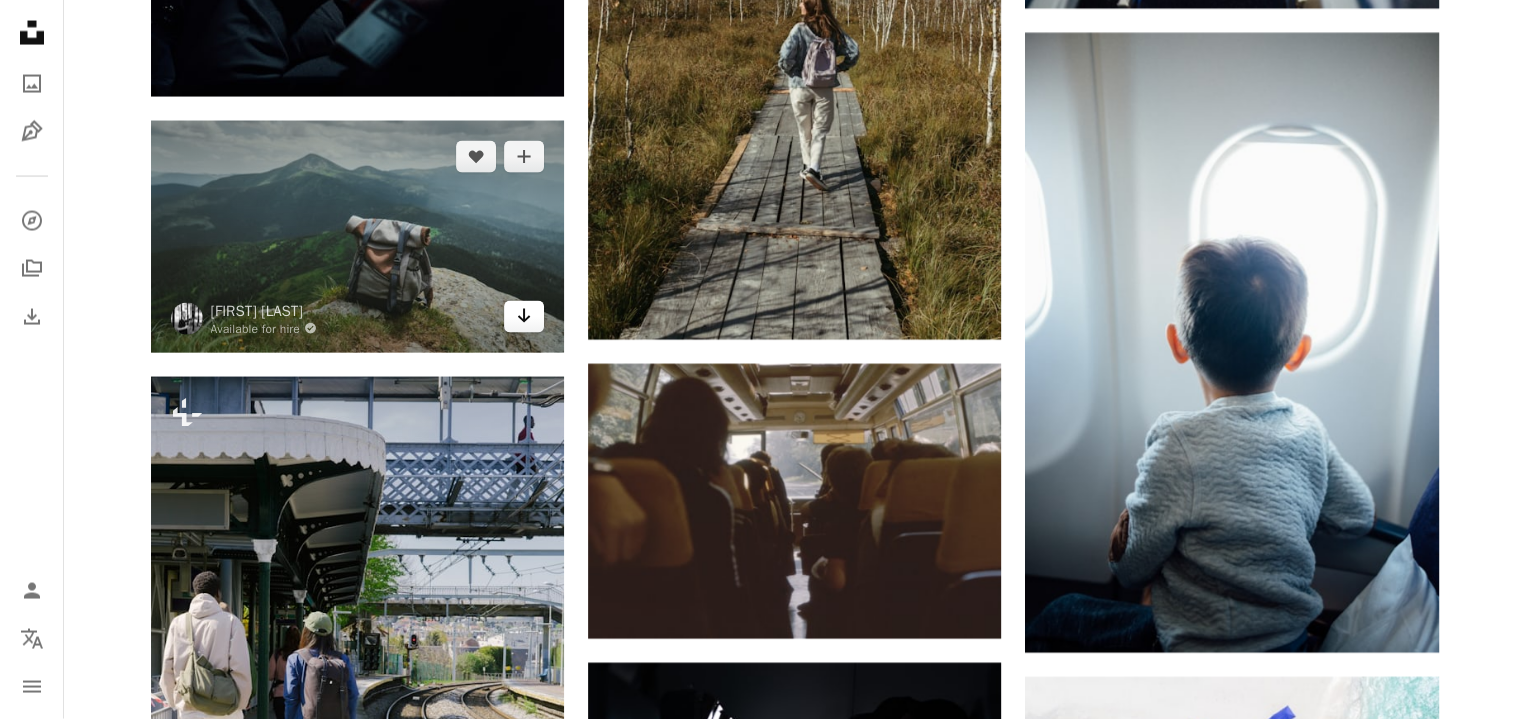 click on "Arrow pointing down" 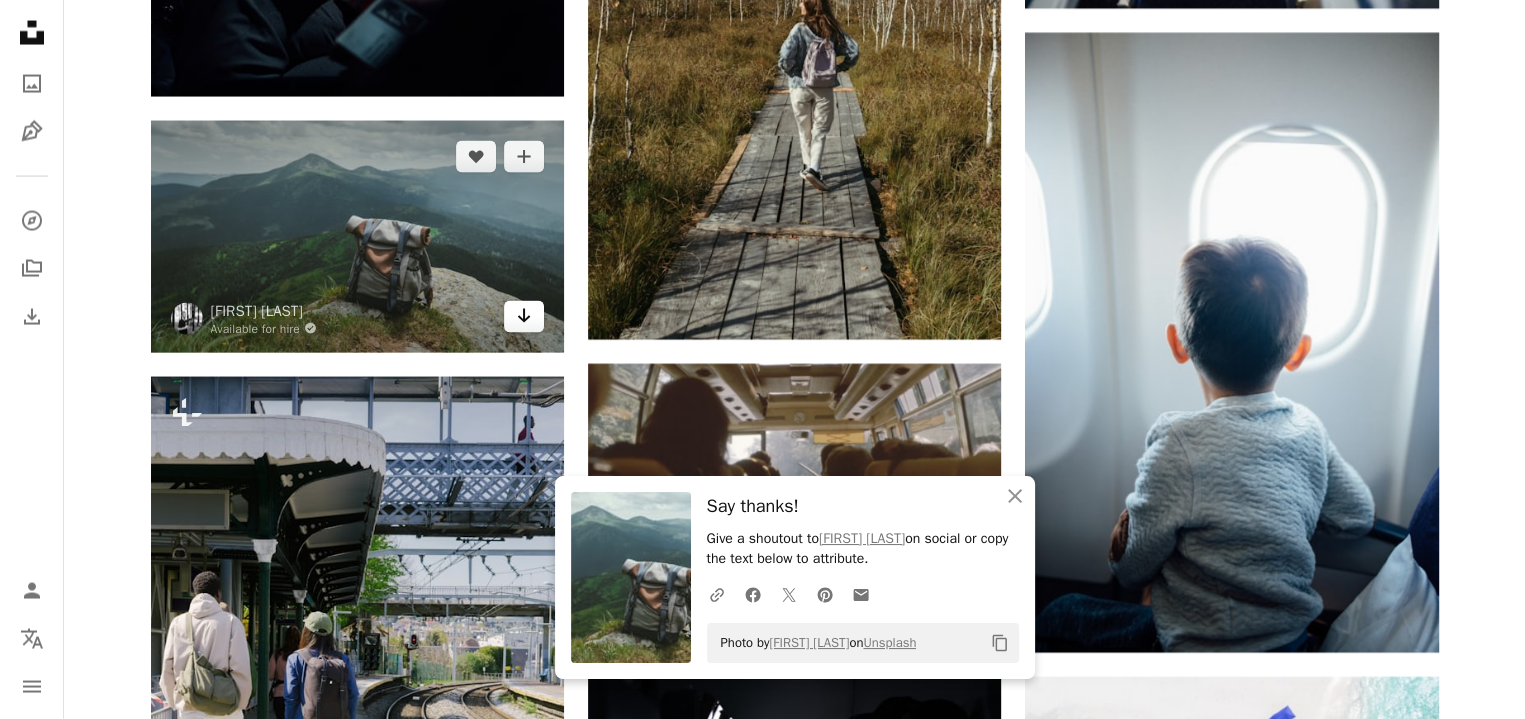 click on "Arrow pointing down" 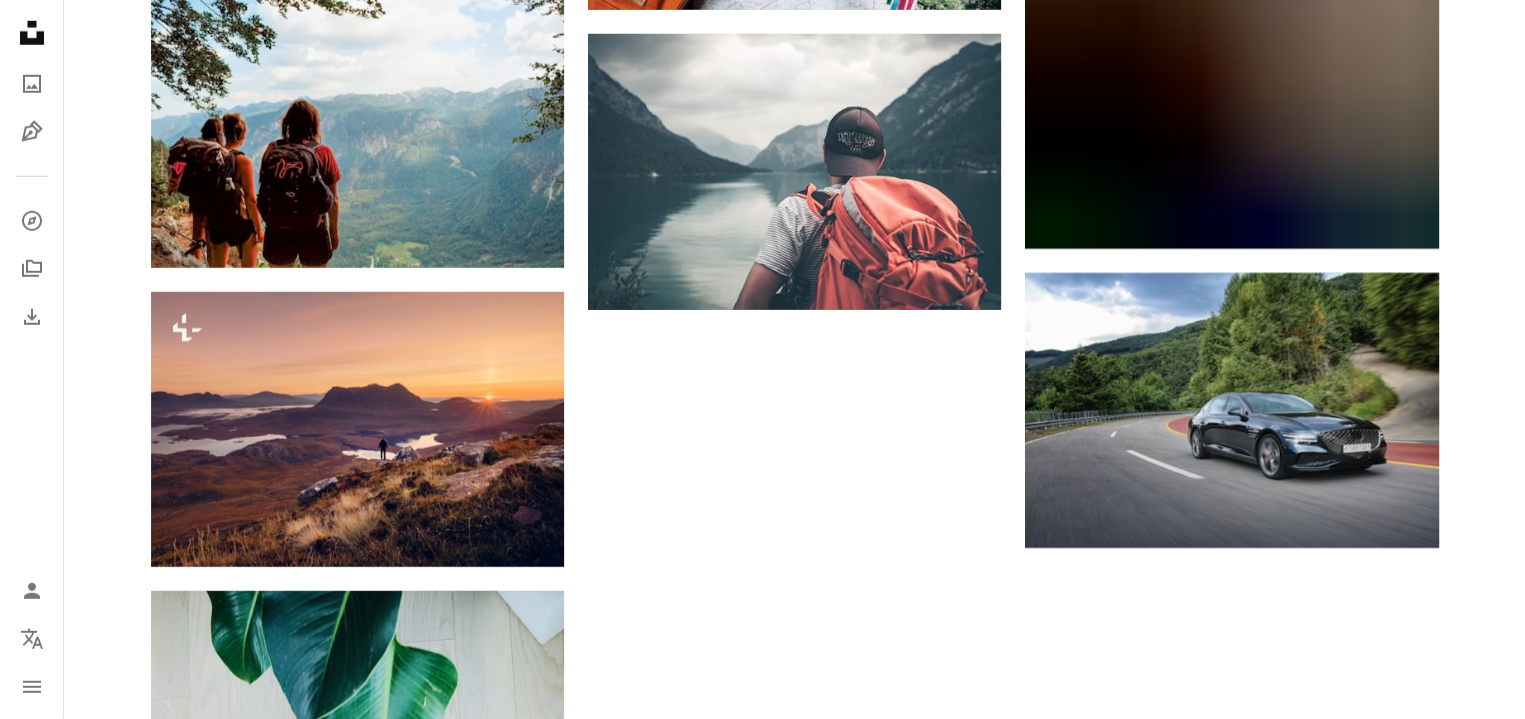 scroll, scrollTop: 5975, scrollLeft: 0, axis: vertical 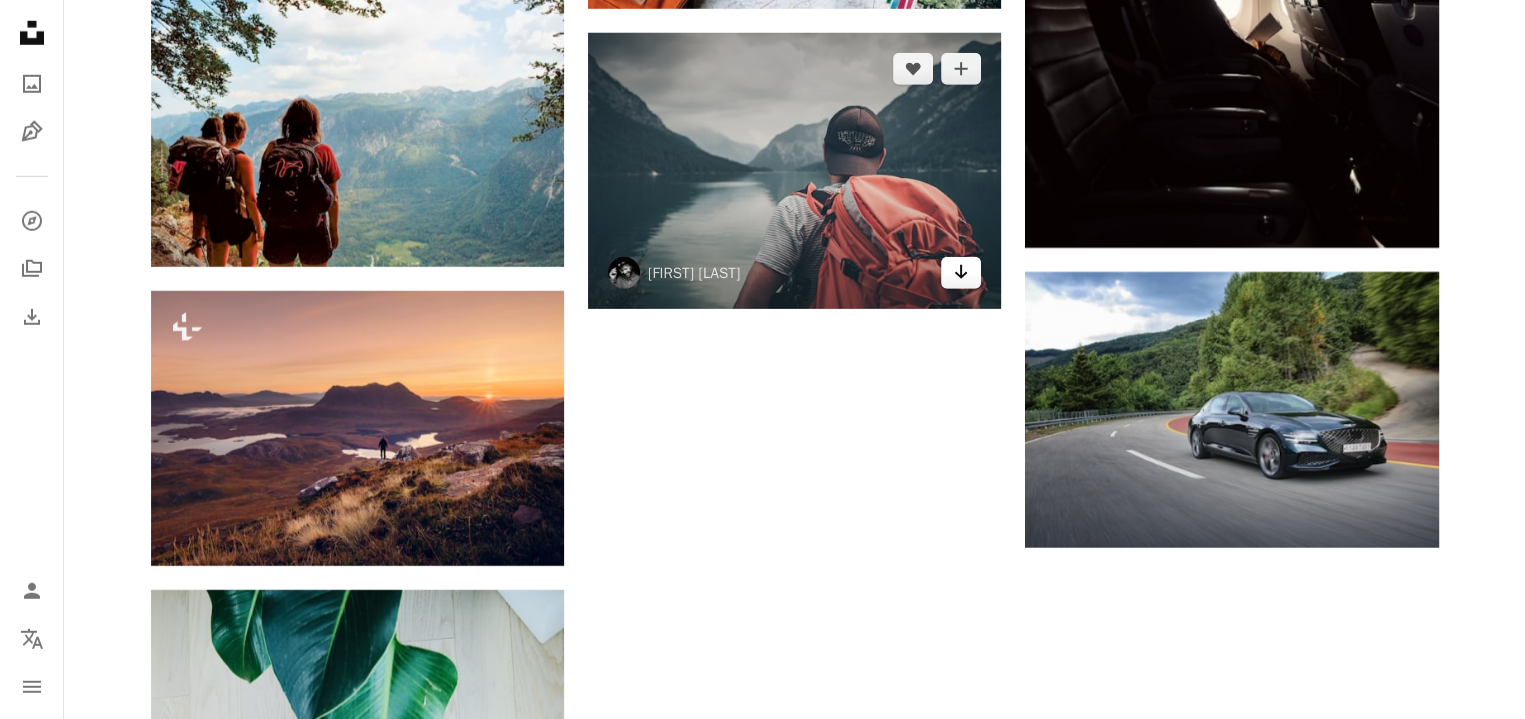 click on "Arrow pointing down" 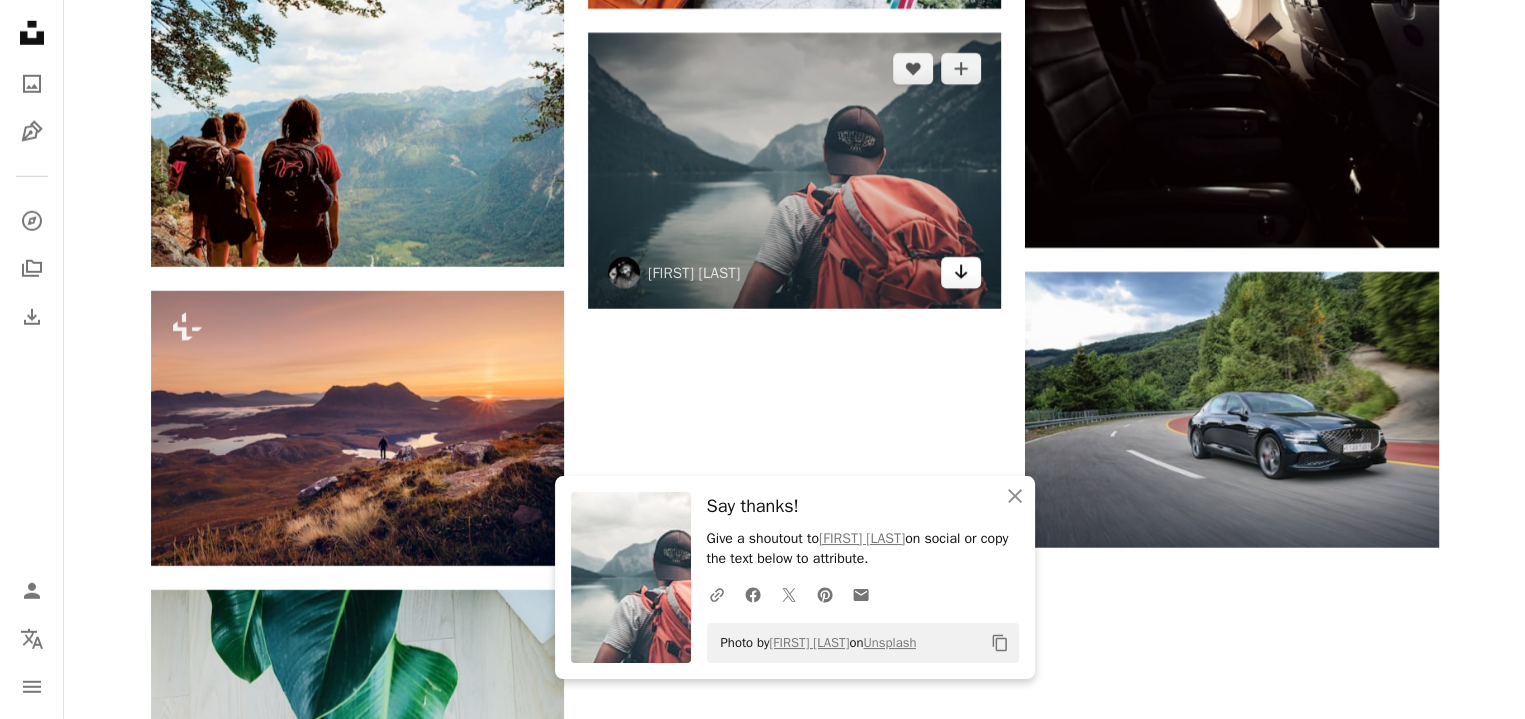click on "Arrow pointing down" 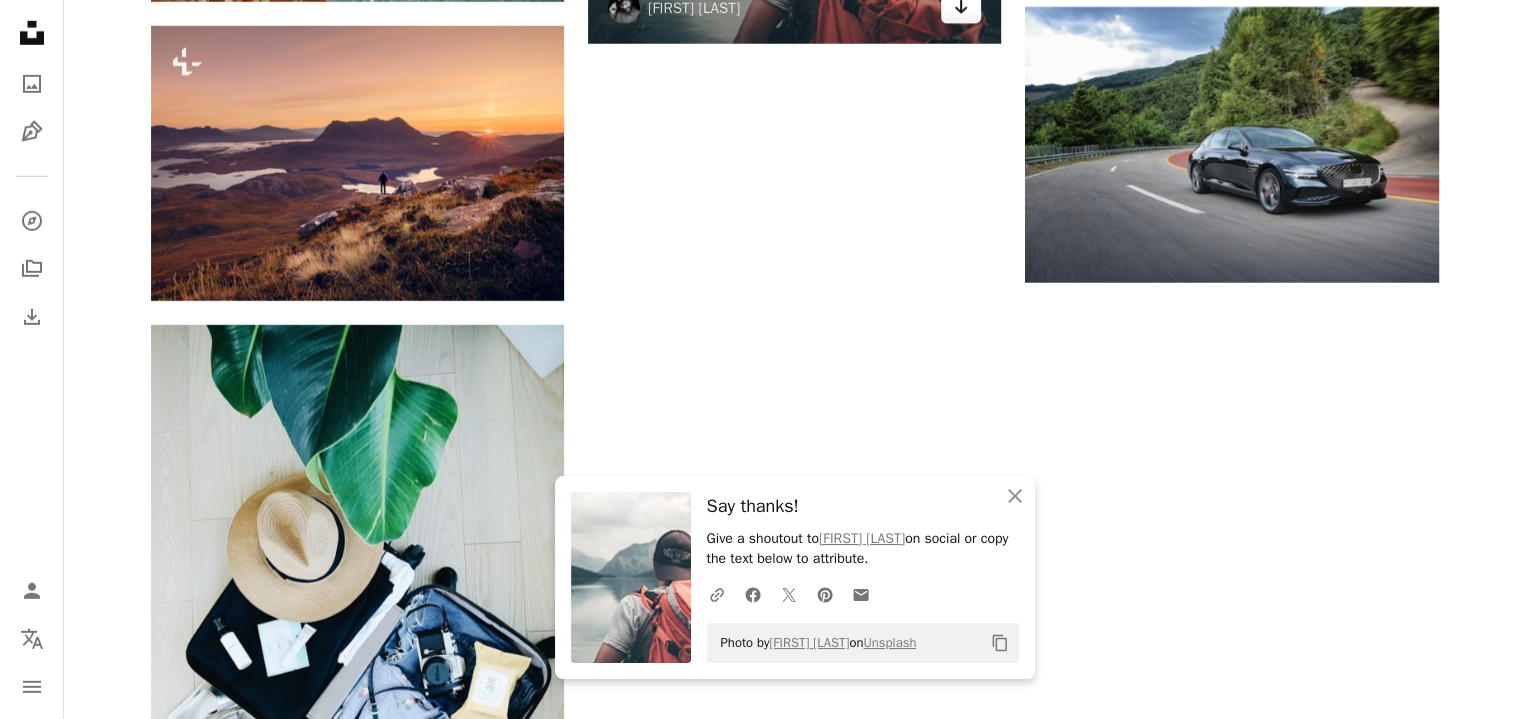 scroll, scrollTop: 6240, scrollLeft: 0, axis: vertical 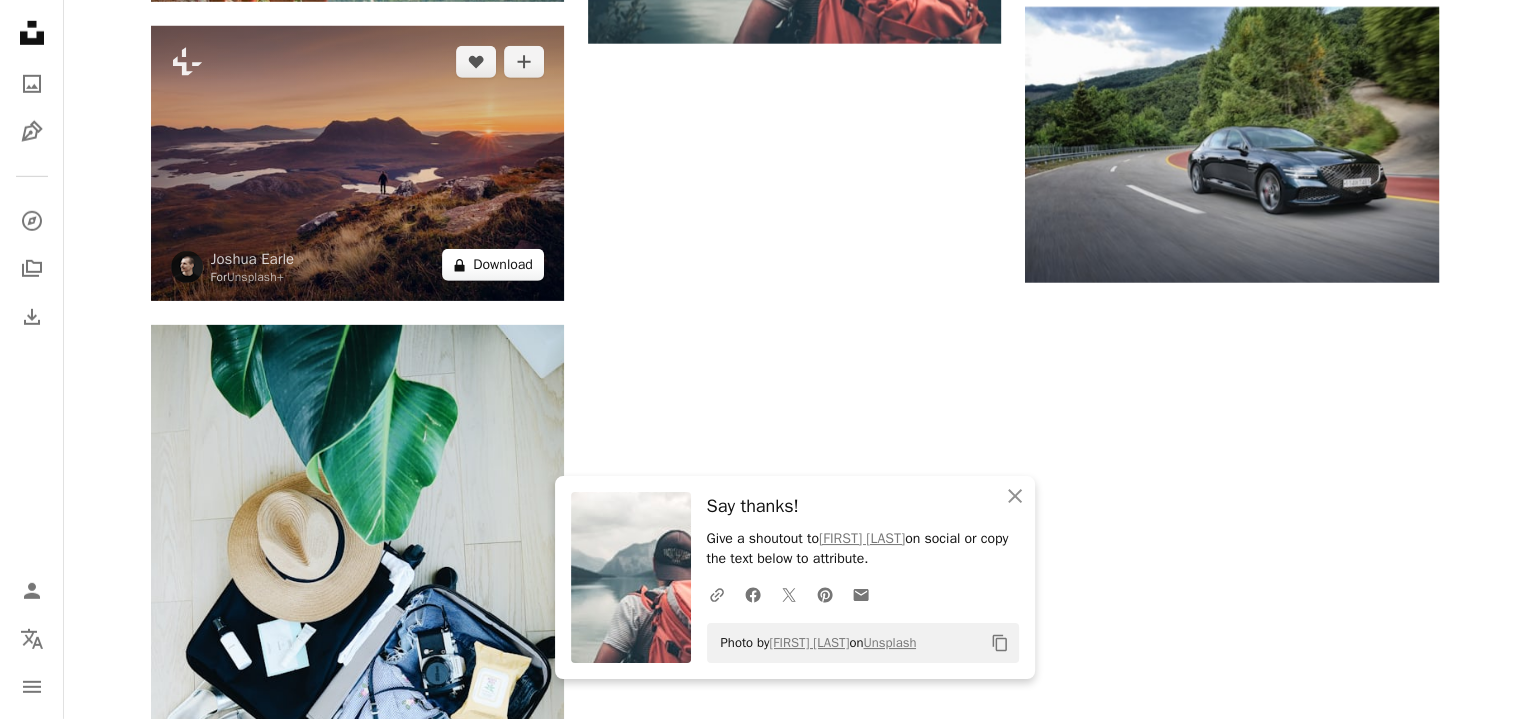 click on "A lock Download" at bounding box center (493, 265) 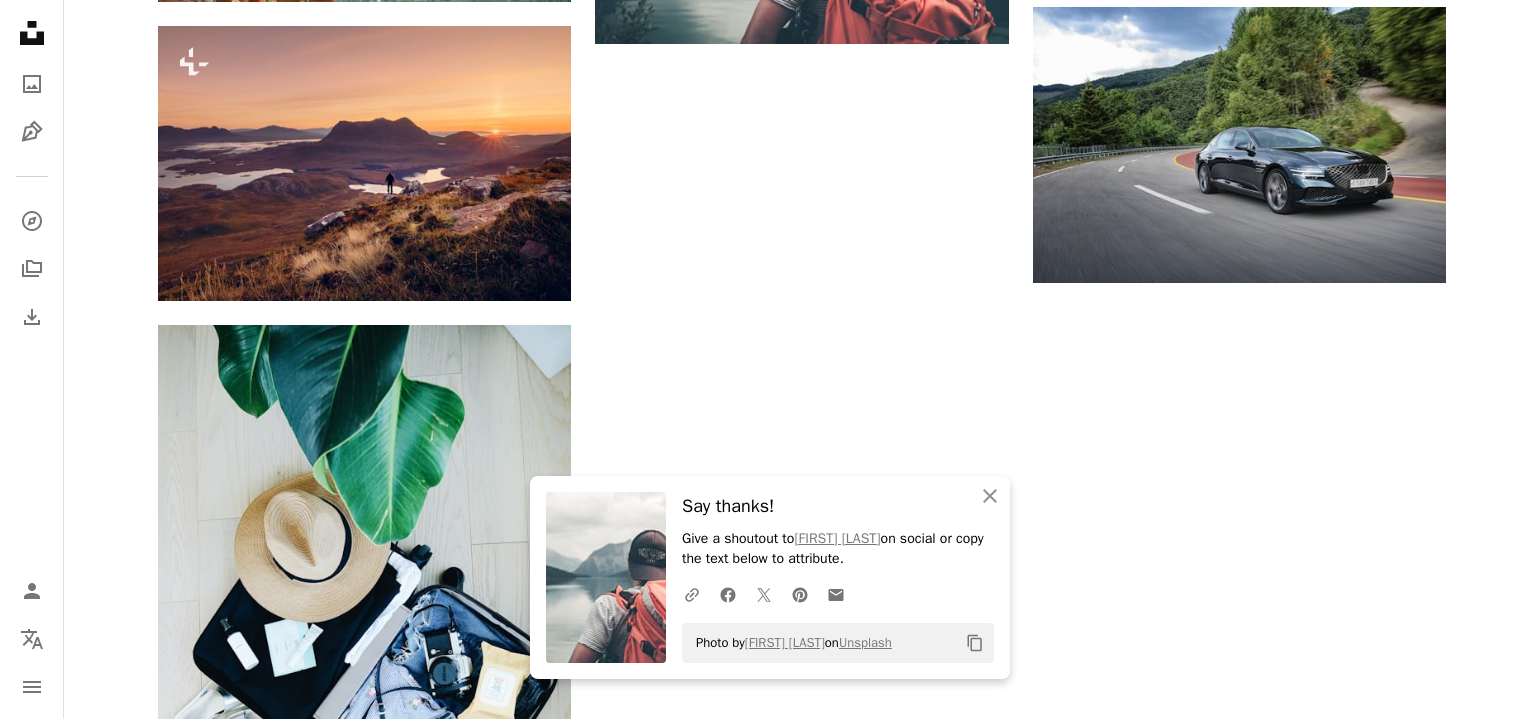 click on "A URL sharing icon (chains) Facebook icon X (formerly Twitter) icon Pinterest icon An envelope Photo by [FIRST] [LAST] on Unsplash
Copy content Premium, ready to use images. Get unlimited access. A plus sign Members-only content added monthly A plus sign Unlimited royalty-free downloads A plus sign Illustrations  New A plus sign Enhanced legal protections yearly 66%  off monthly $12   $4 USD per month * Get  Unsplash+ * When paid annually, billed upfront  $48 Taxes where applicable. Renews automatically. Cancel anytime." at bounding box center (770, 2226) 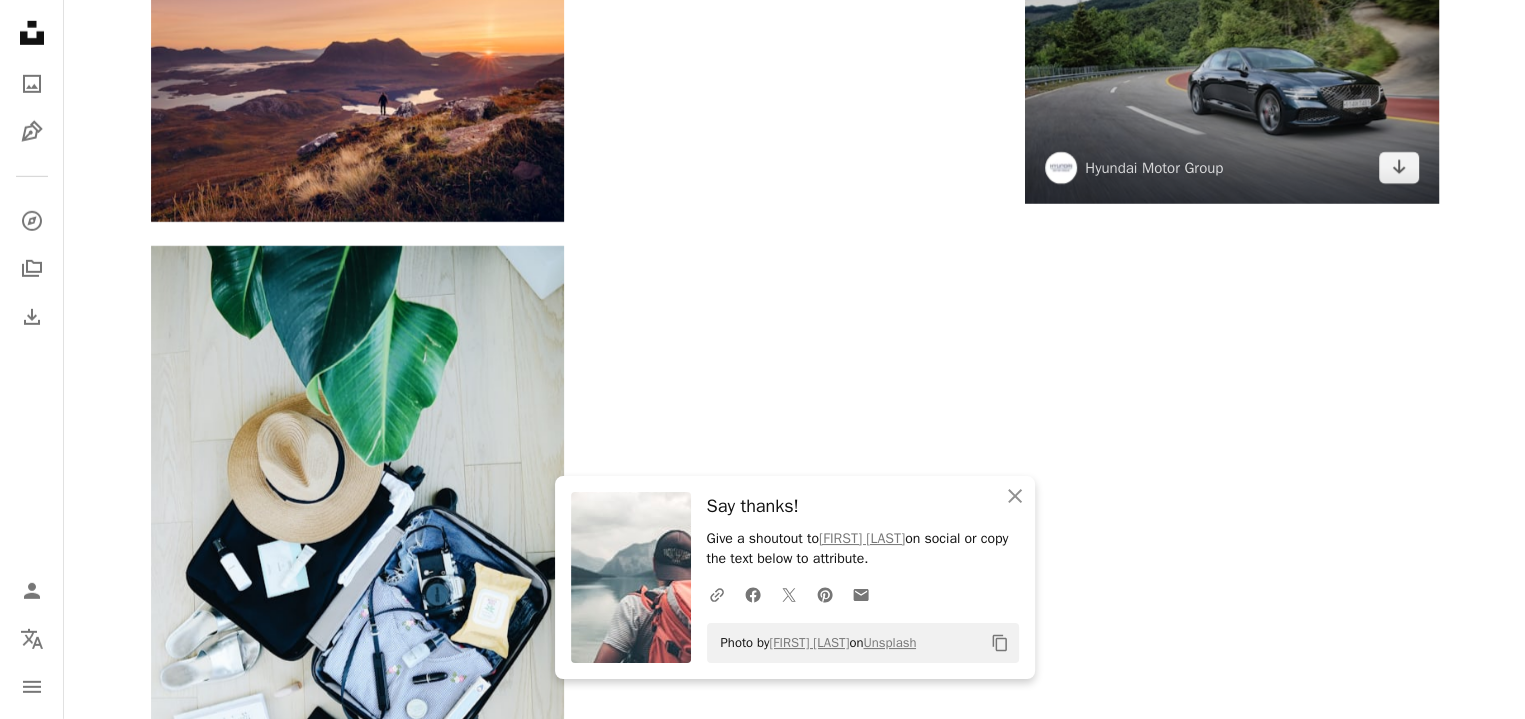scroll, scrollTop: 6316, scrollLeft: 0, axis: vertical 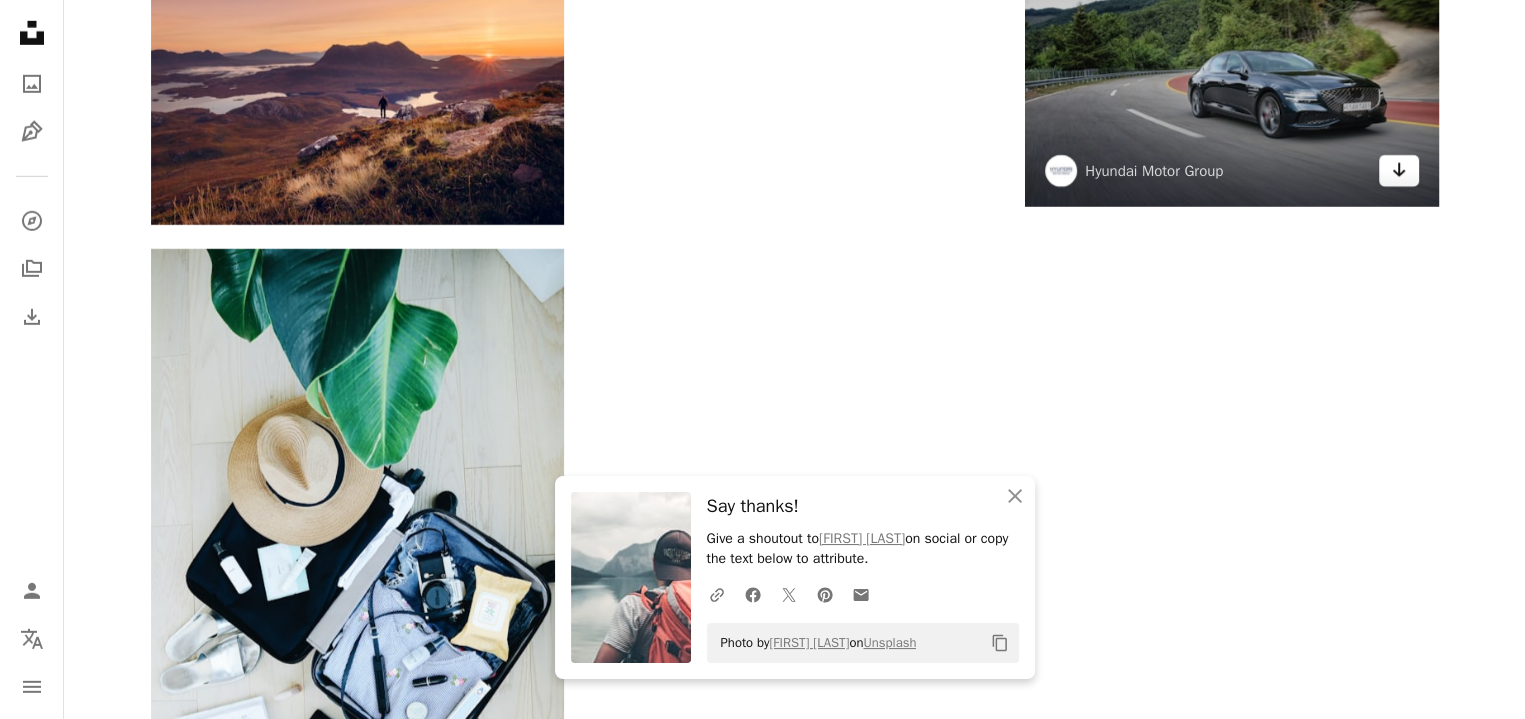 click on "Arrow pointing down" 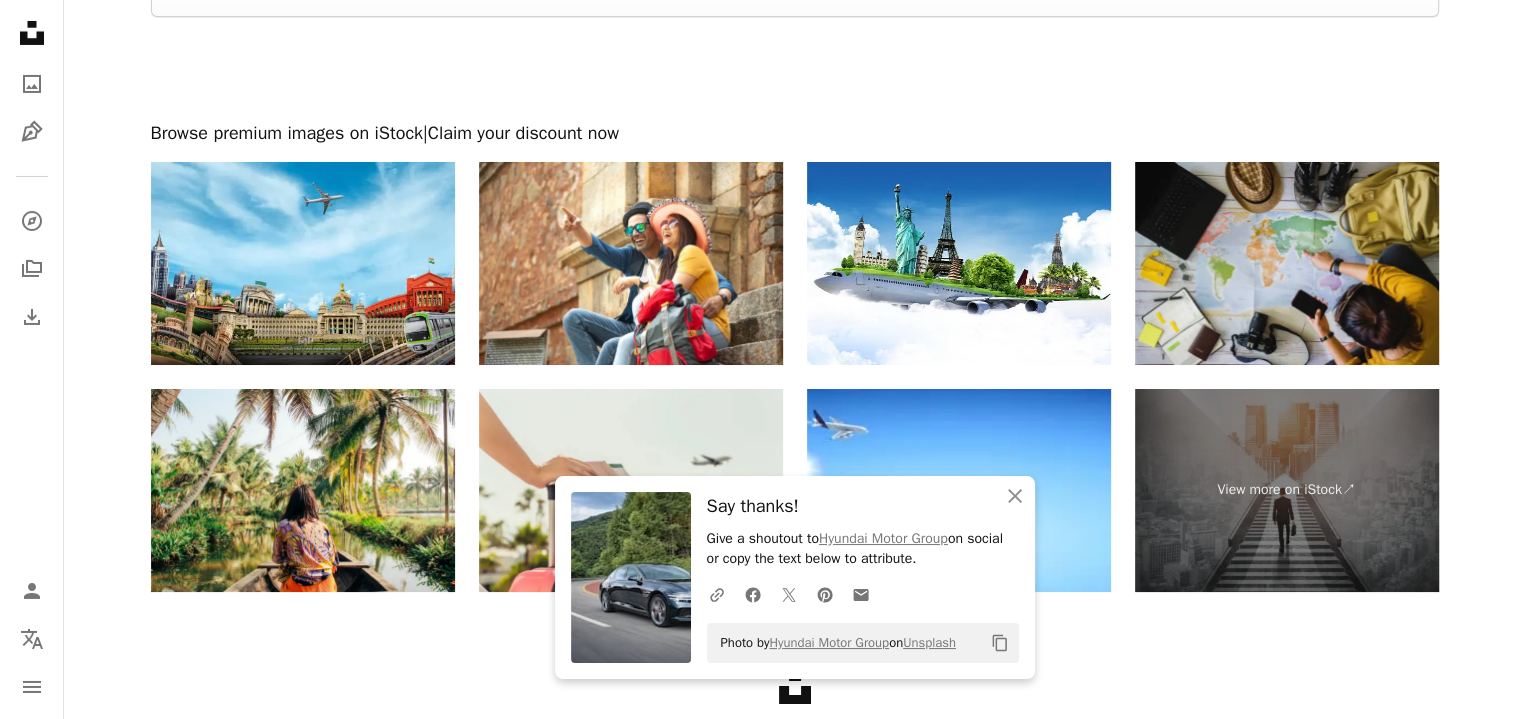 scroll, scrollTop: 7387, scrollLeft: 0, axis: vertical 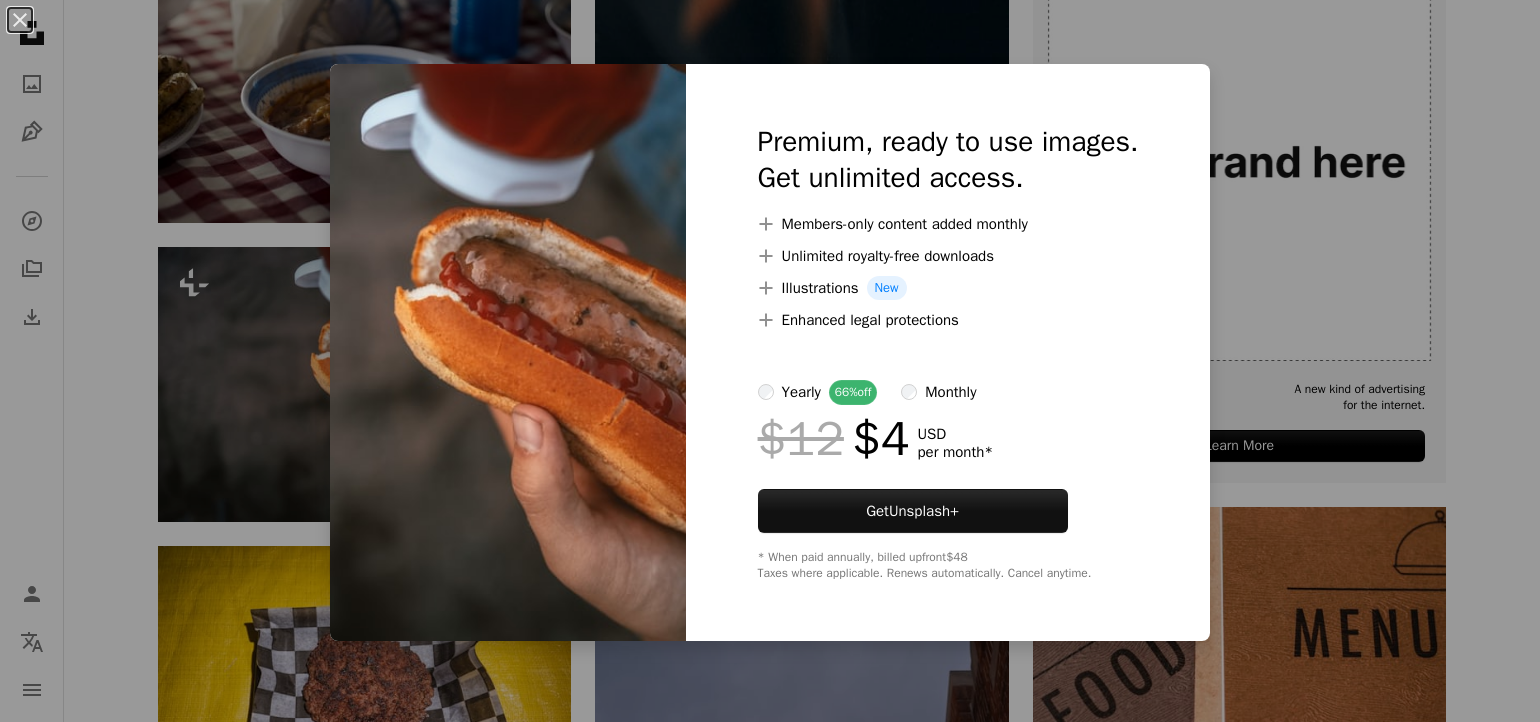 click on "An X shape Premium, ready to use images. Get unlimited access. A plus sign Members-only content added monthly A plus sign Unlimited royalty-free downloads A plus sign Illustrations  New A plus sign Enhanced legal protections yearly 66%  off monthly $12   $4 USD per month * Get  Unsplash+ * When paid annually, billed upfront  $48 Taxes where applicable. Renews automatically. Cancel anytime." at bounding box center (770, 361) 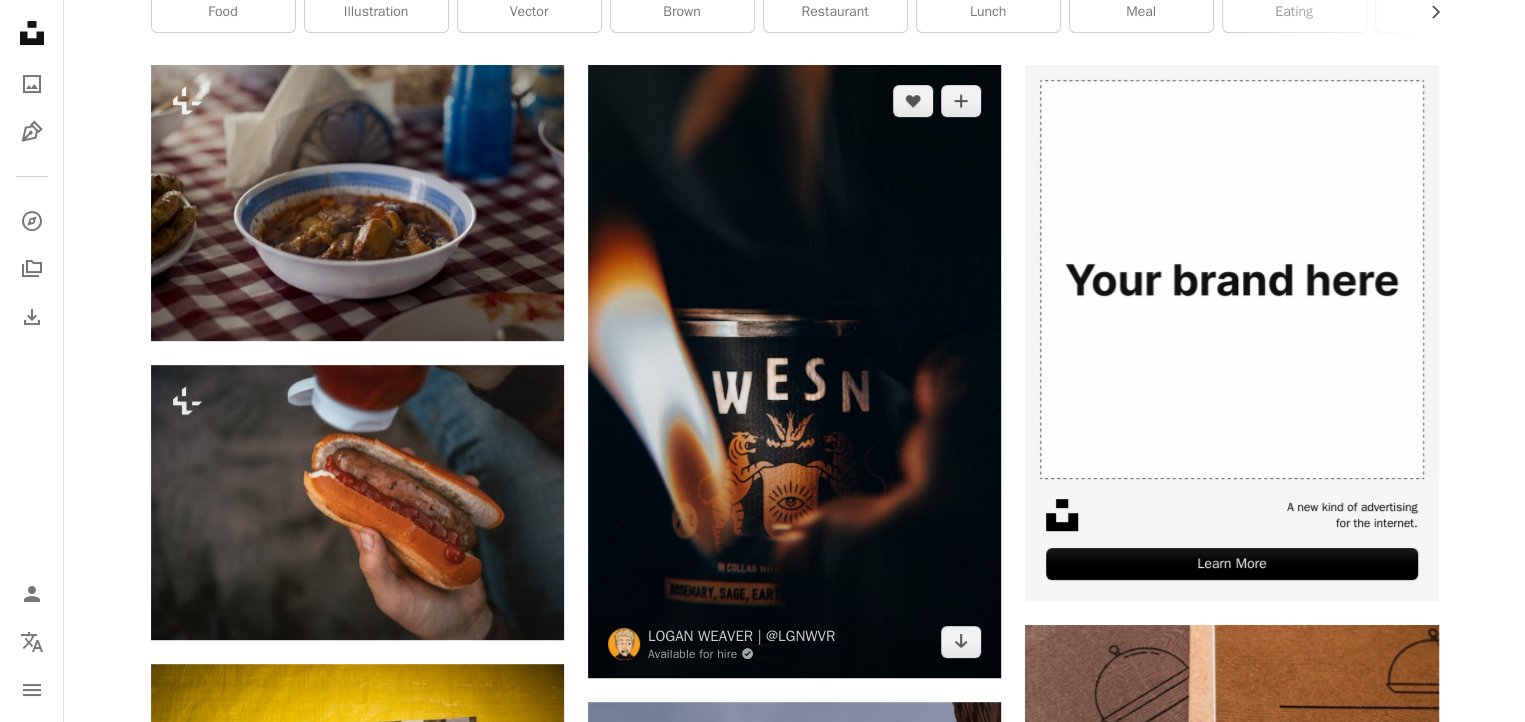 scroll, scrollTop: 432, scrollLeft: 0, axis: vertical 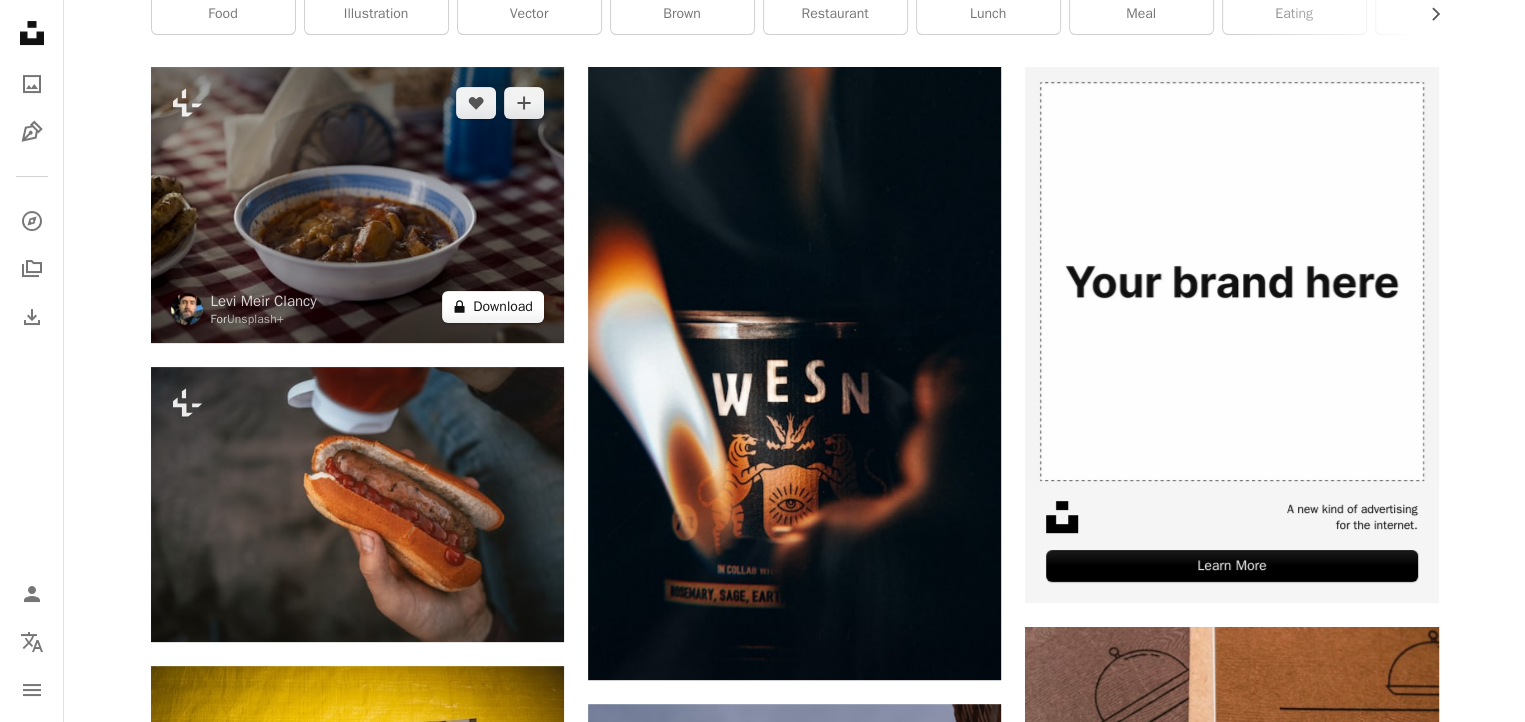 click on "A lock Download" at bounding box center [493, 307] 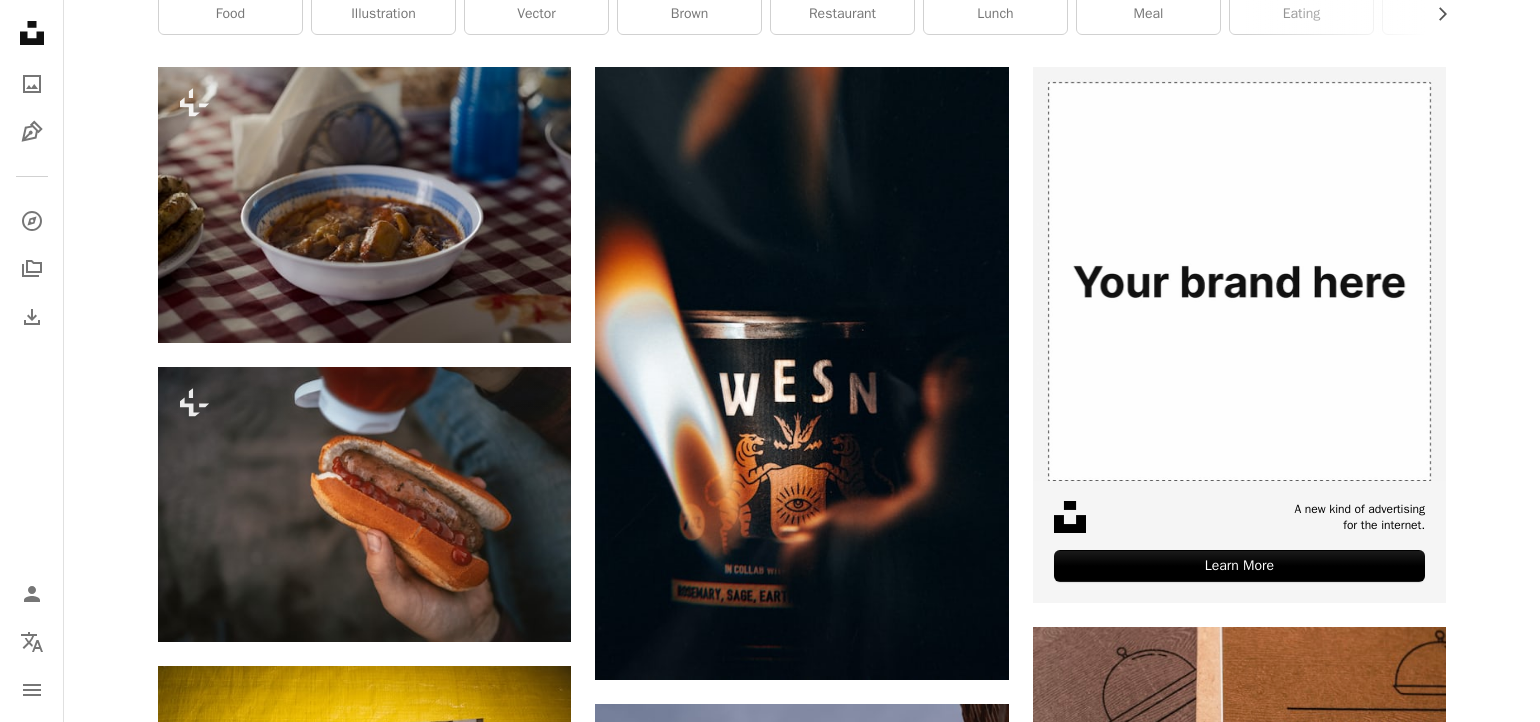 click on "An X shape Premium, ready to use images. Get unlimited access. A plus sign Members-only content added monthly A plus sign Unlimited royalty-free downloads A plus sign Illustrations  New A plus sign Enhanced legal protections yearly 66%  off monthly $12   $4 USD per month * Get  Unsplash+ * When paid annually, billed upfront  $48 Taxes where applicable. Renews automatically. Cancel anytime." at bounding box center [770, 4375] 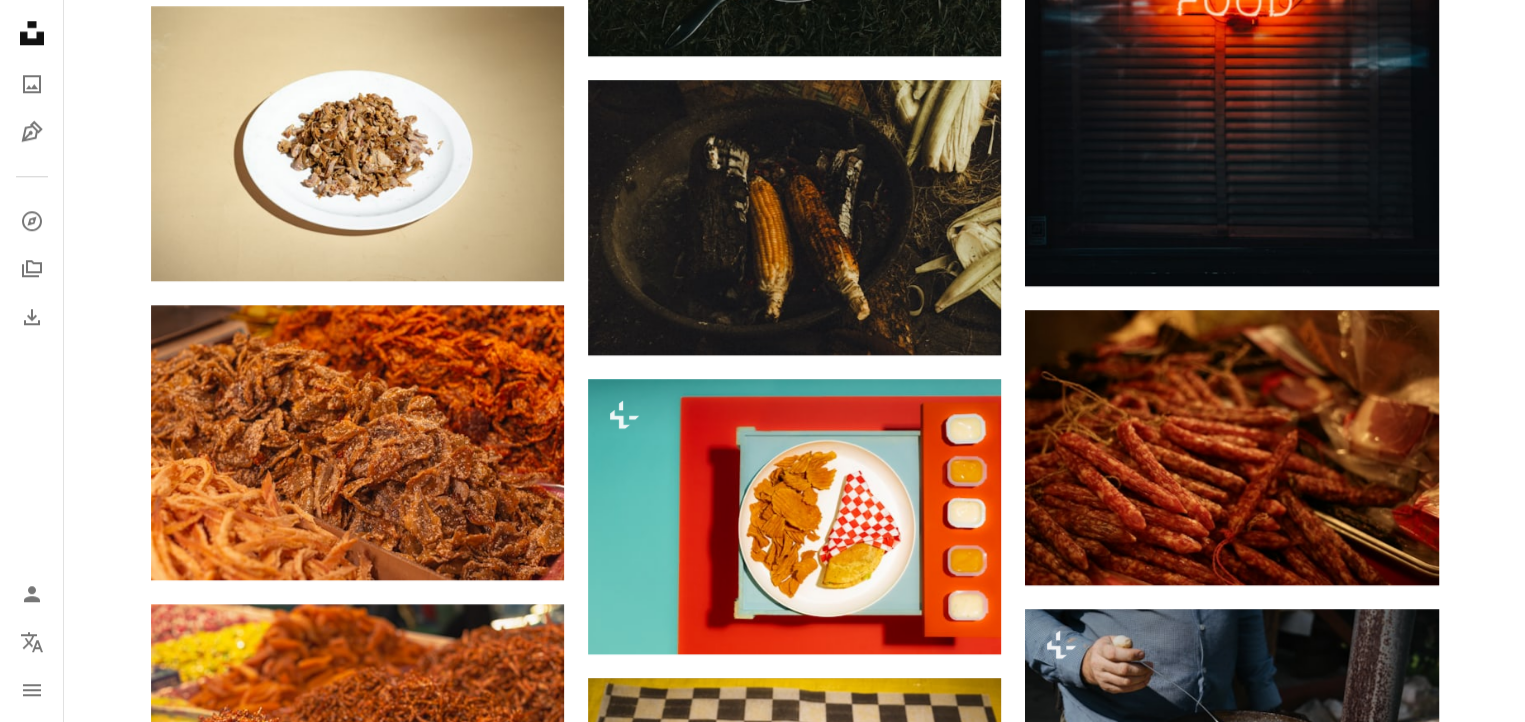 scroll, scrollTop: 1964, scrollLeft: 0, axis: vertical 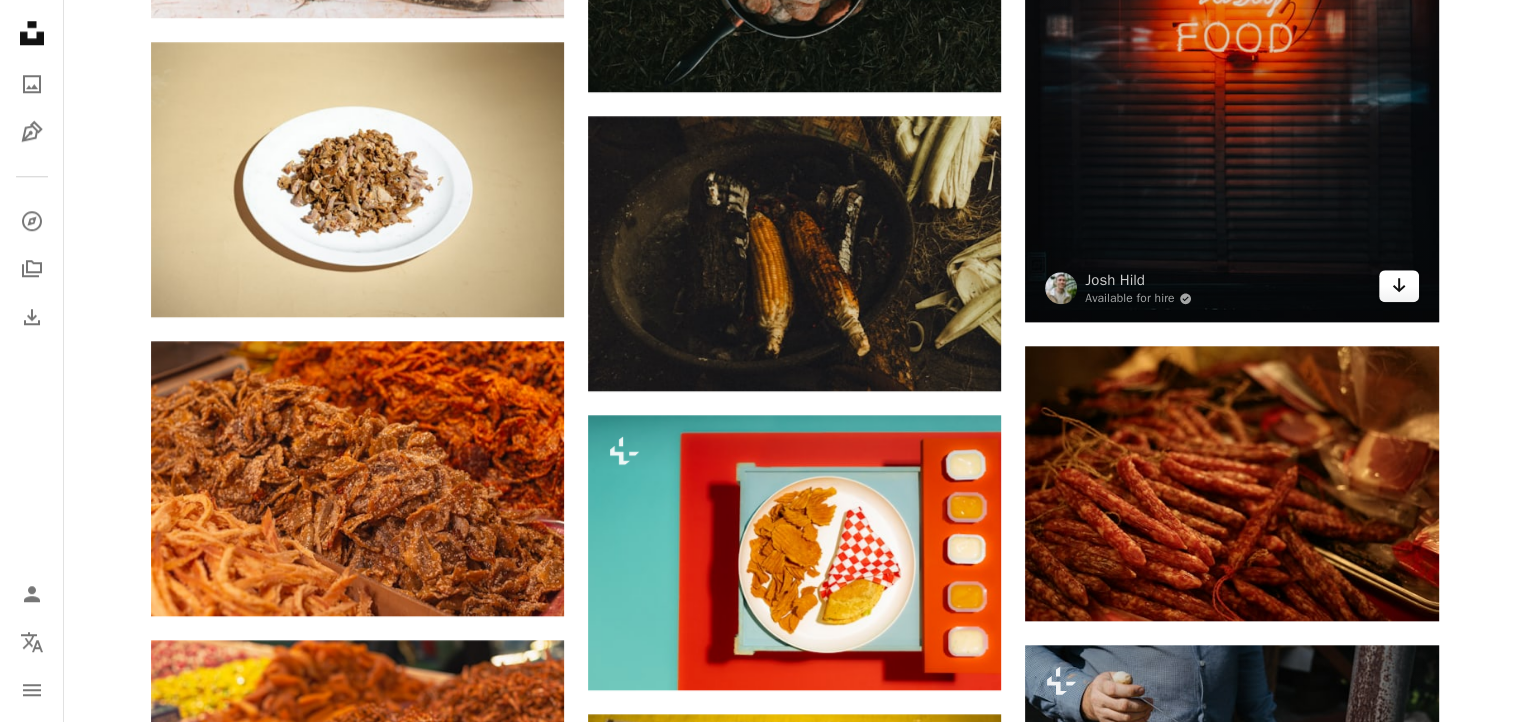 click on "Arrow pointing down" 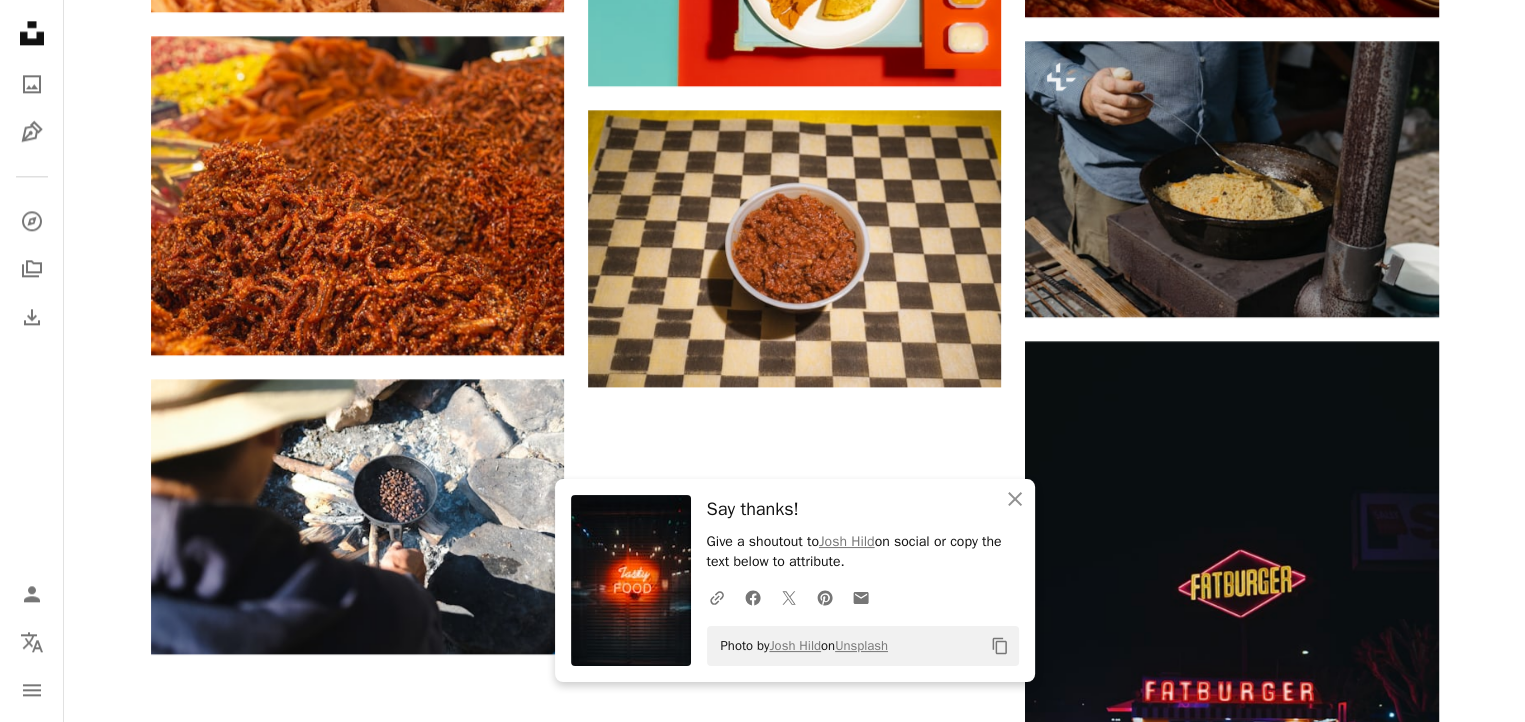 scroll, scrollTop: 2572, scrollLeft: 0, axis: vertical 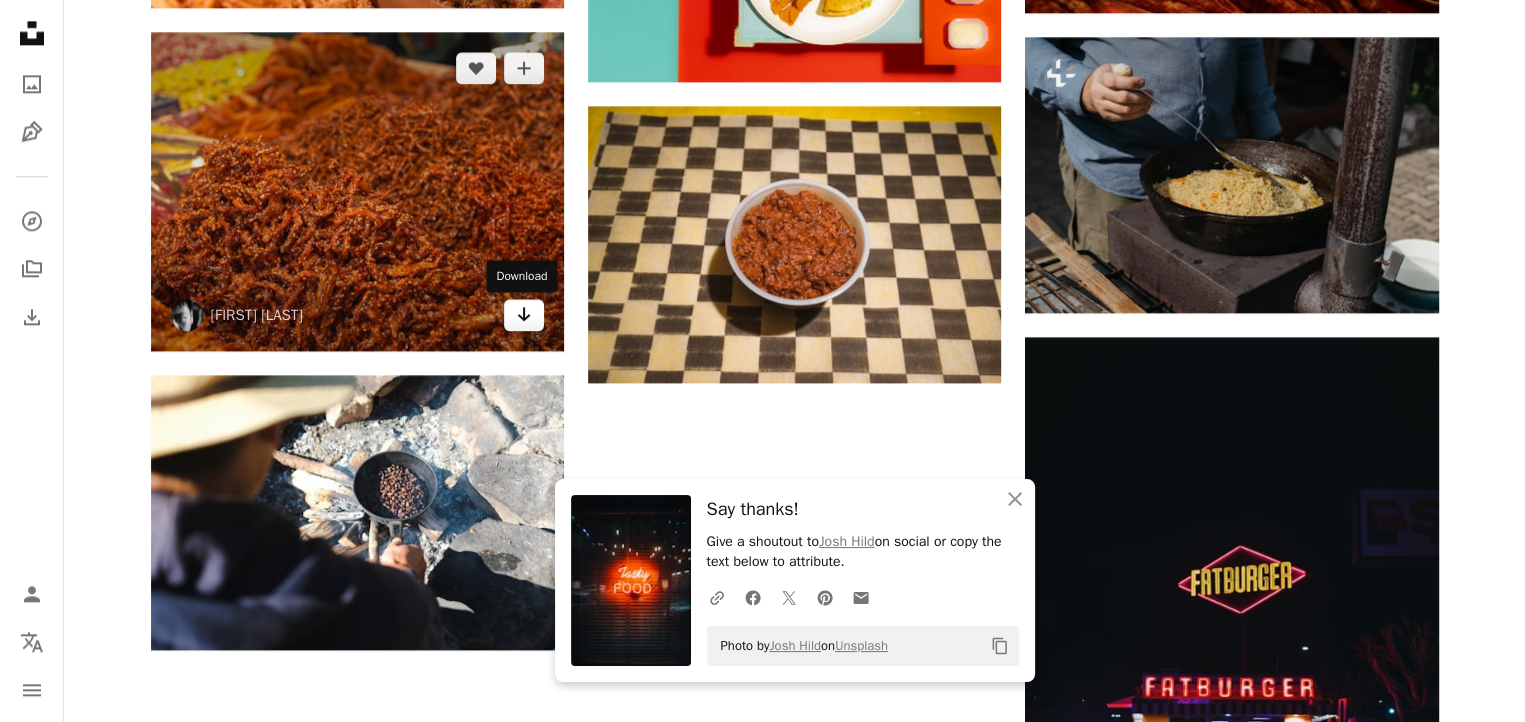 click on "Arrow pointing down" 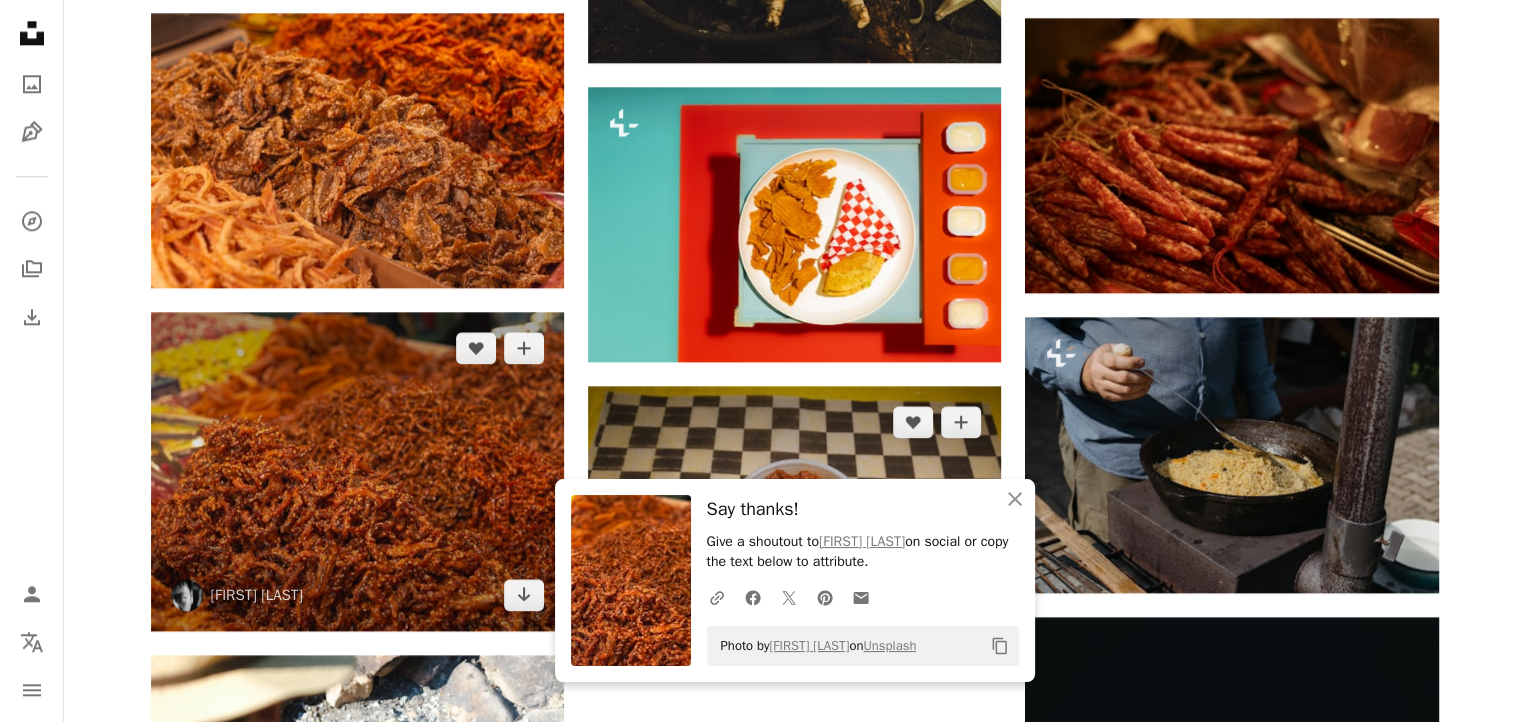 scroll, scrollTop: 2294, scrollLeft: 0, axis: vertical 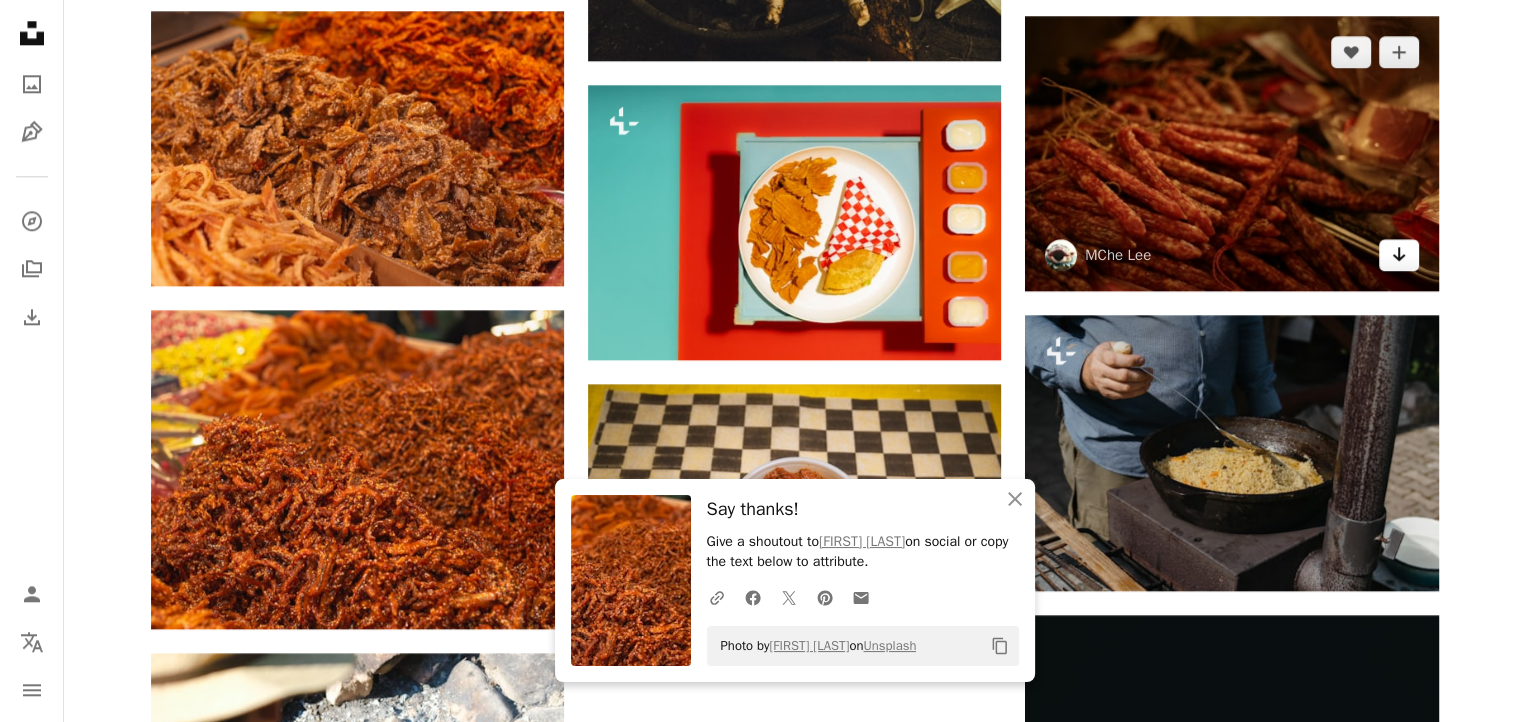 click on "Arrow pointing down" at bounding box center (1399, 255) 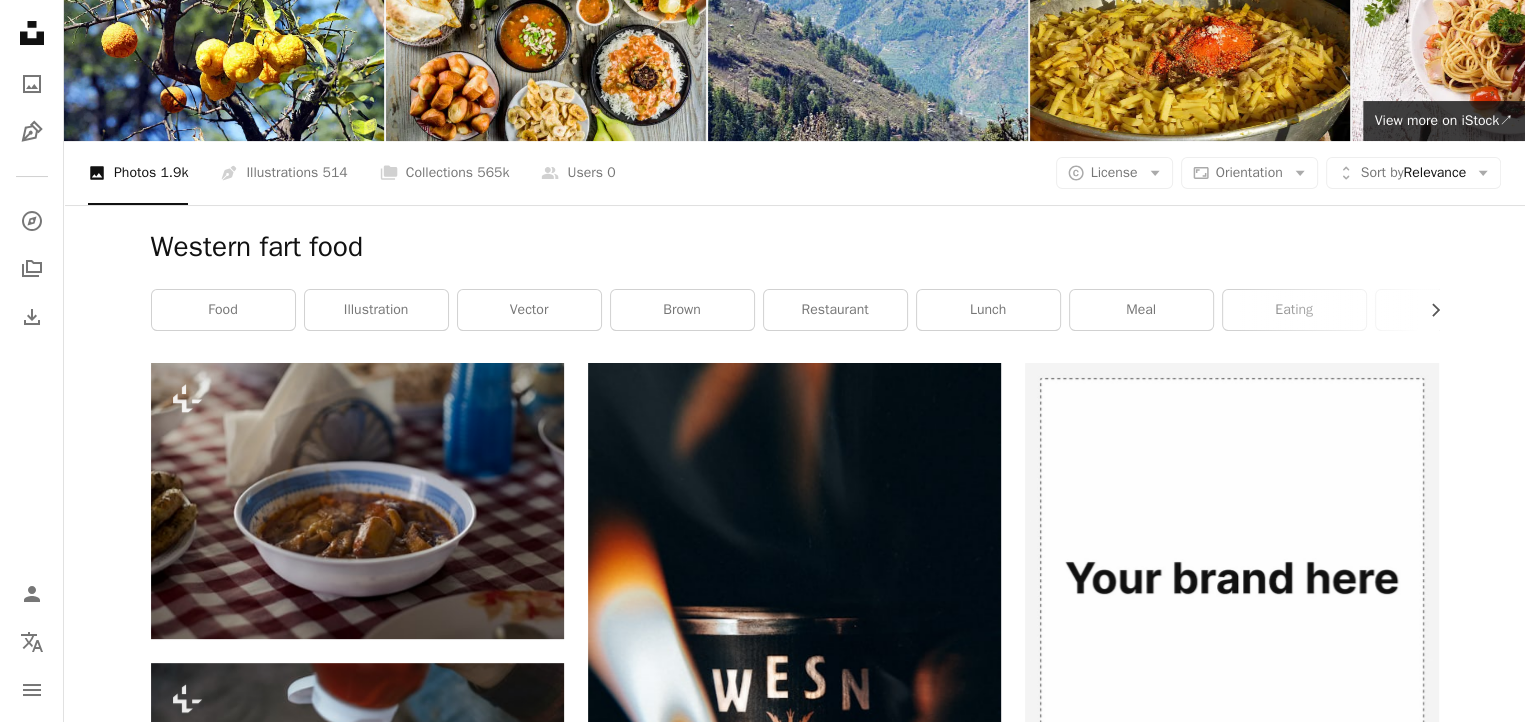 scroll, scrollTop: 0, scrollLeft: 0, axis: both 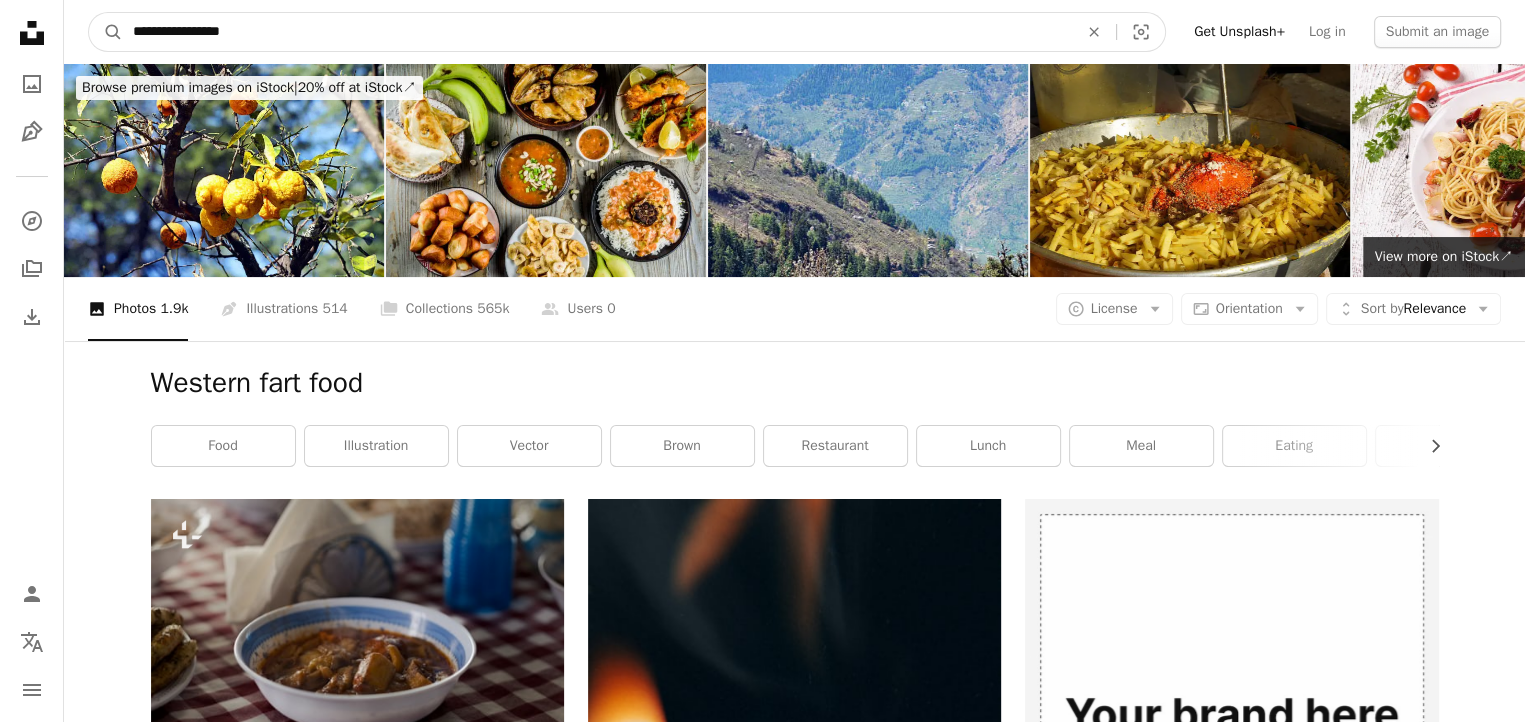 click on "**********" at bounding box center (597, 32) 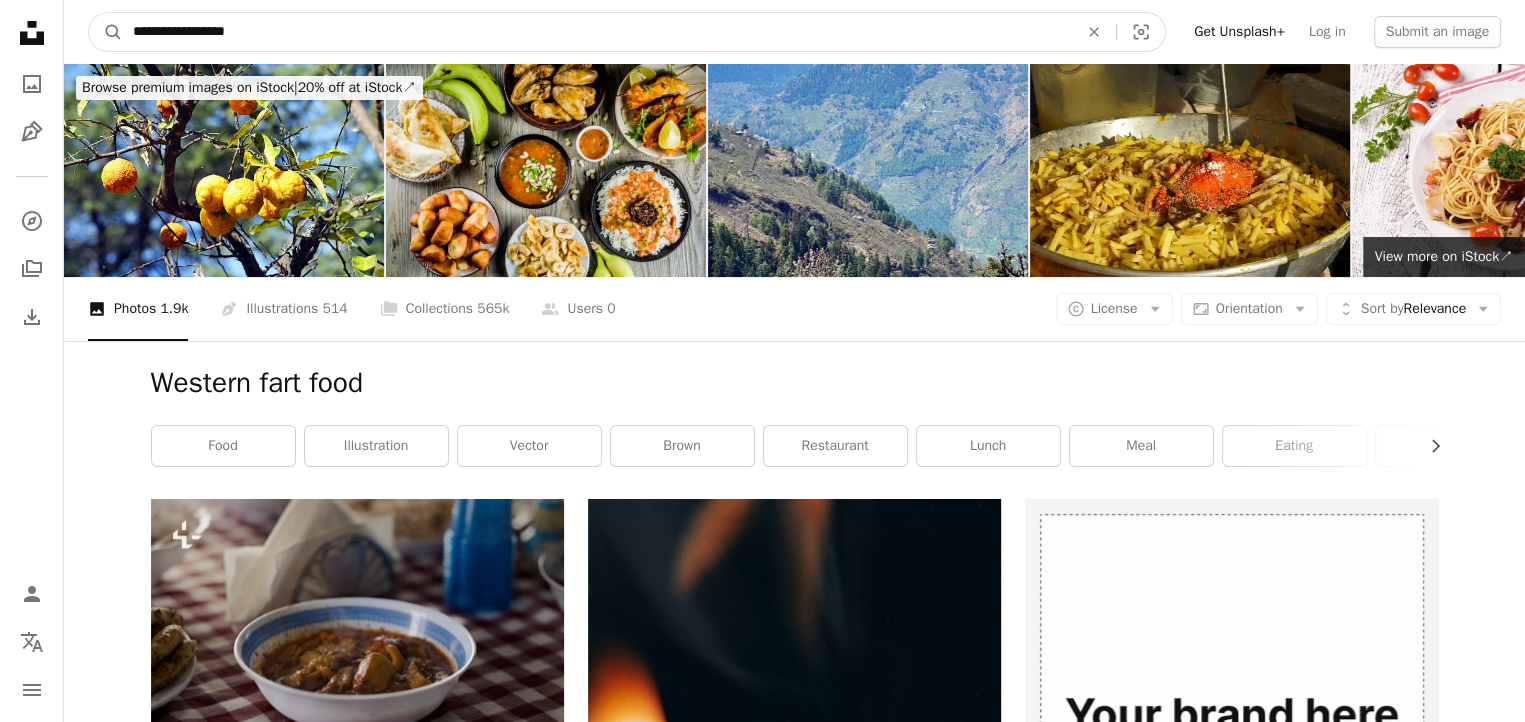 type on "**********" 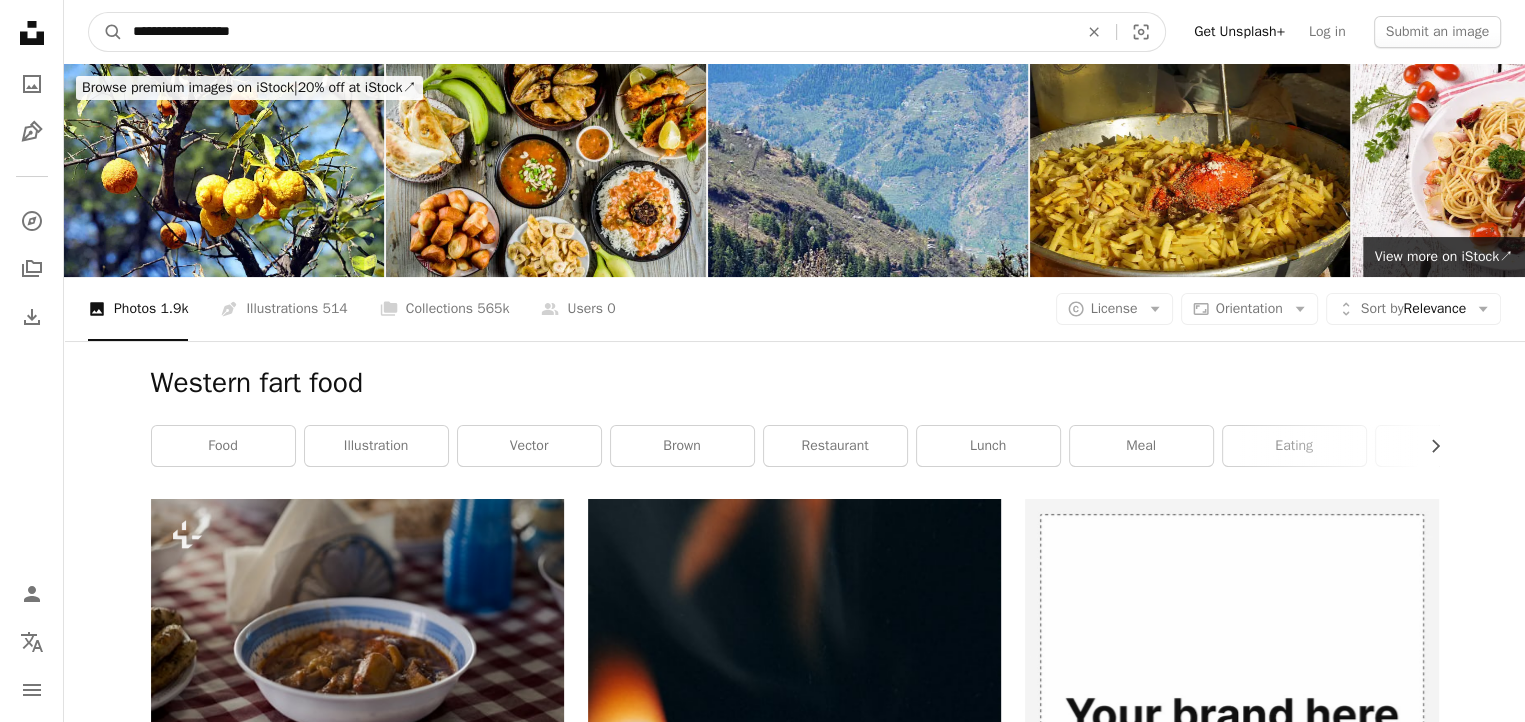 click on "A magnifying glass" at bounding box center [106, 32] 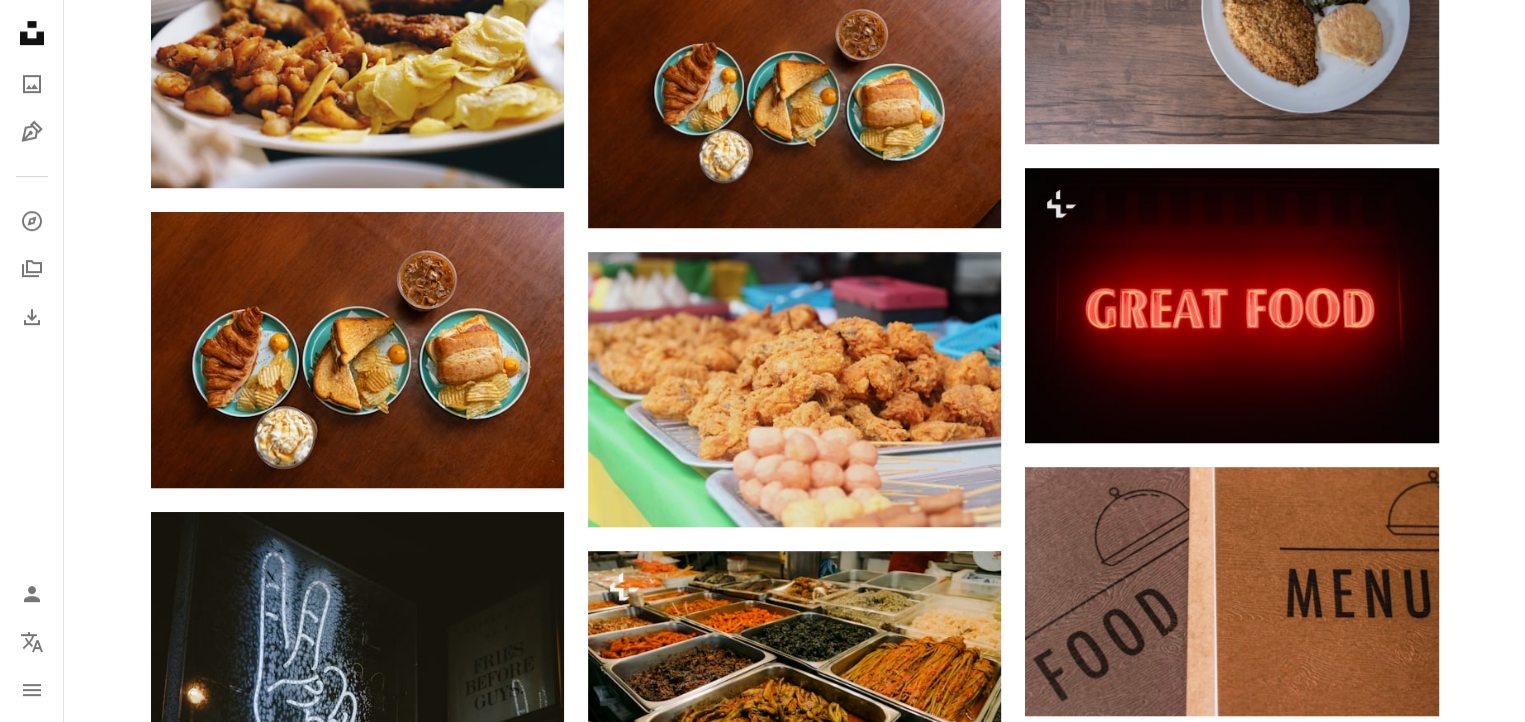 scroll, scrollTop: 1190, scrollLeft: 0, axis: vertical 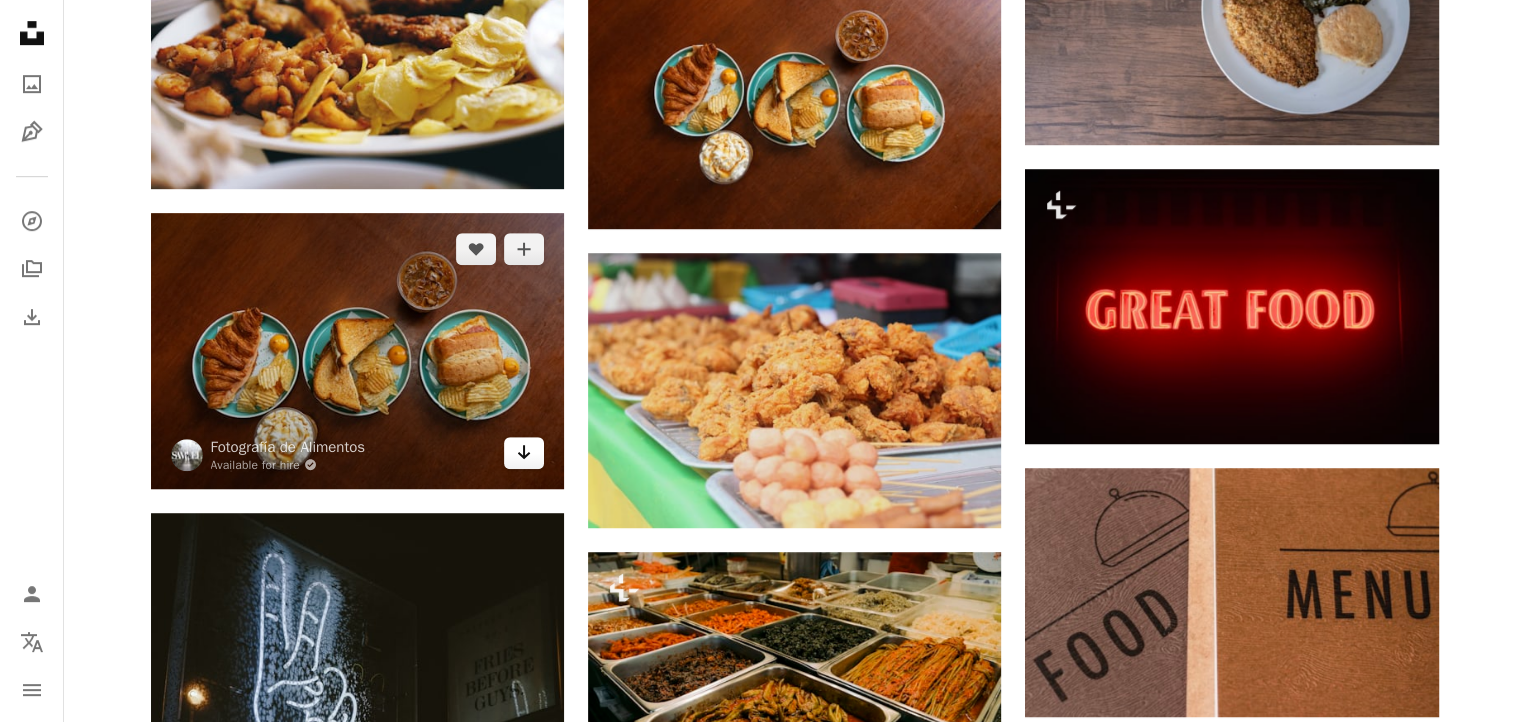 click on "Arrow pointing down" 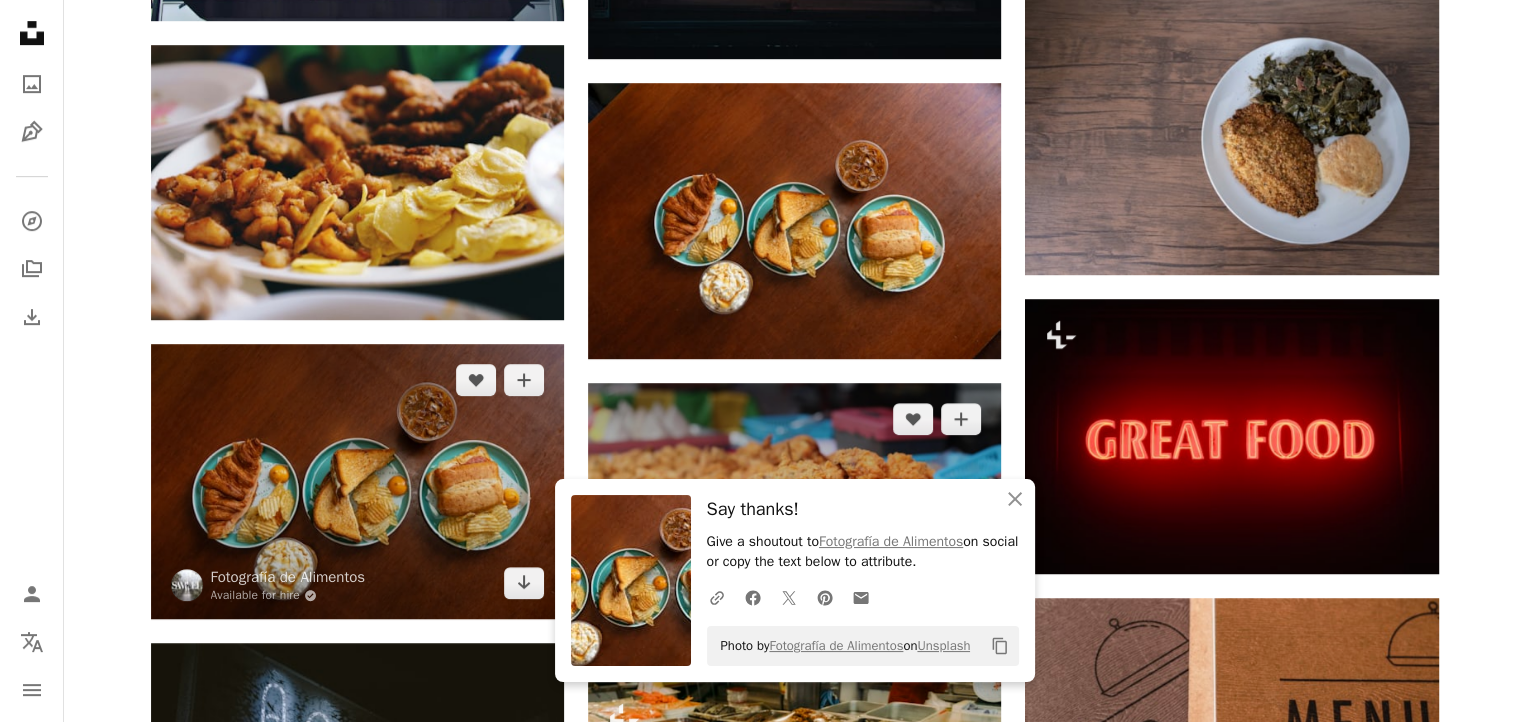 scroll, scrollTop: 1043, scrollLeft: 0, axis: vertical 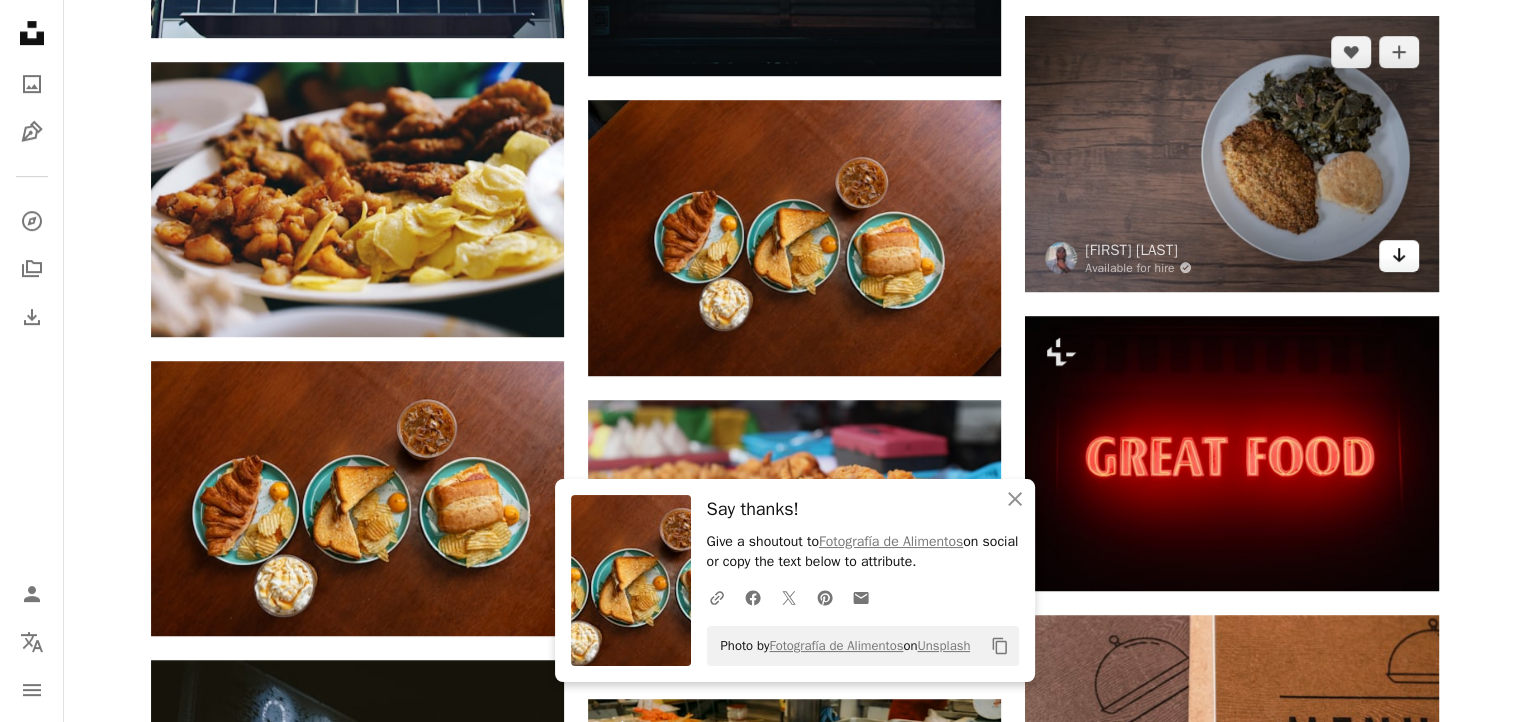 click on "Arrow pointing down" 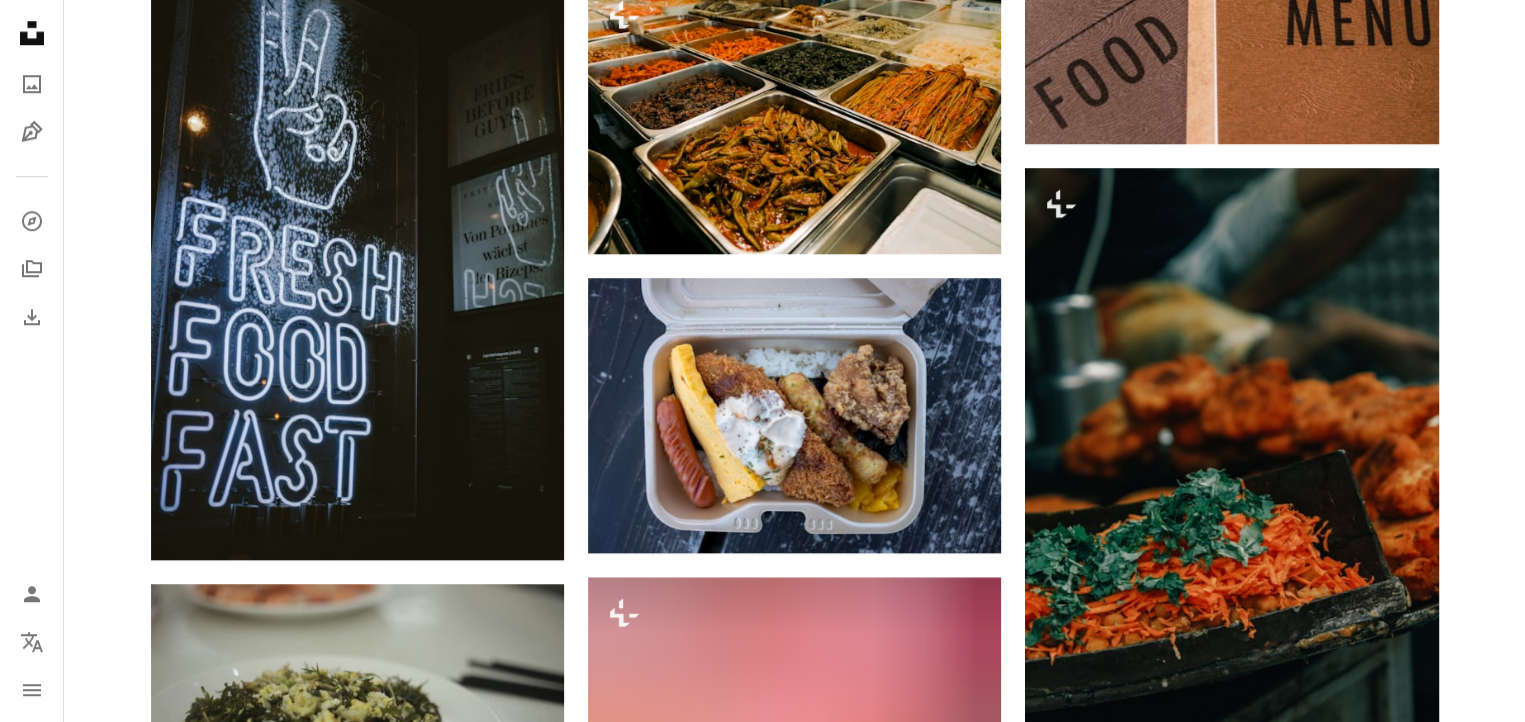 scroll, scrollTop: 1731, scrollLeft: 0, axis: vertical 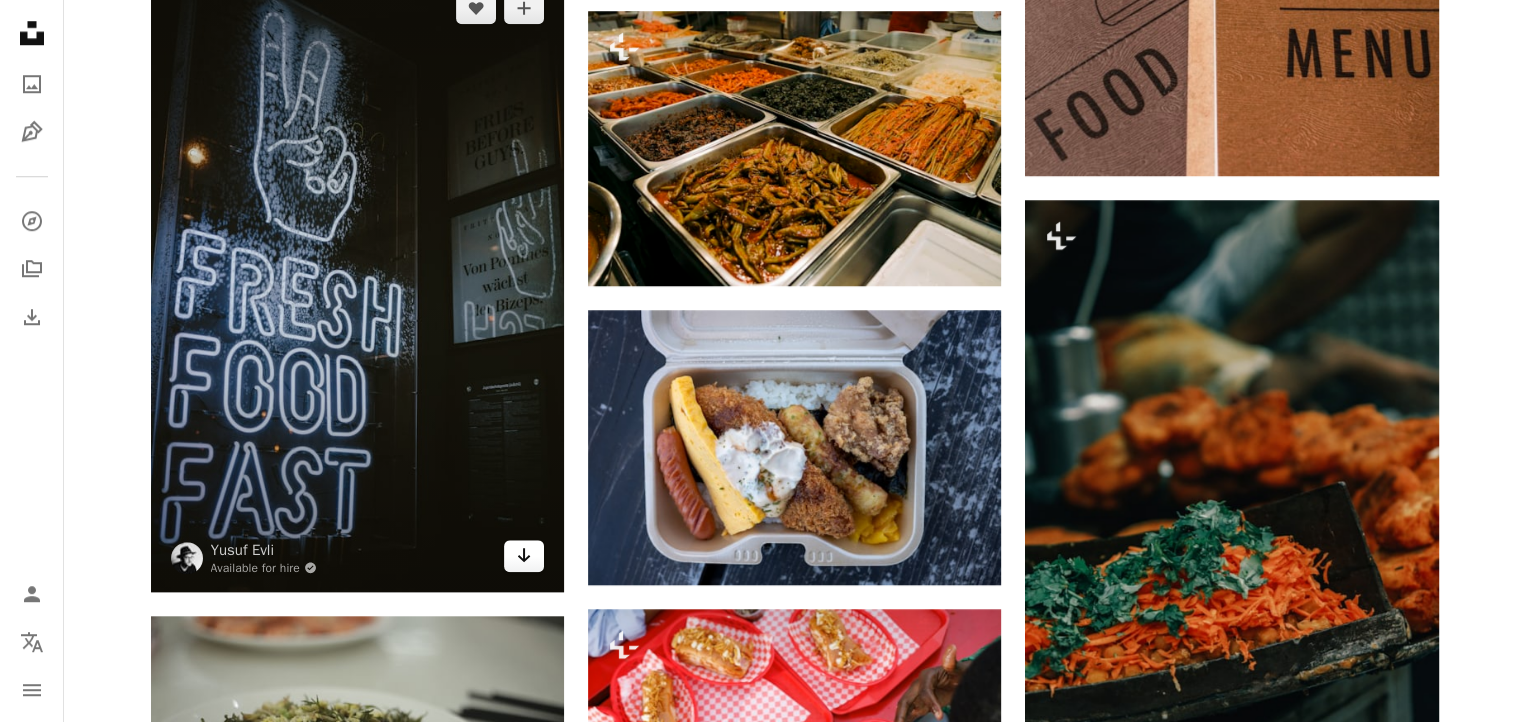 click on "Arrow pointing down" 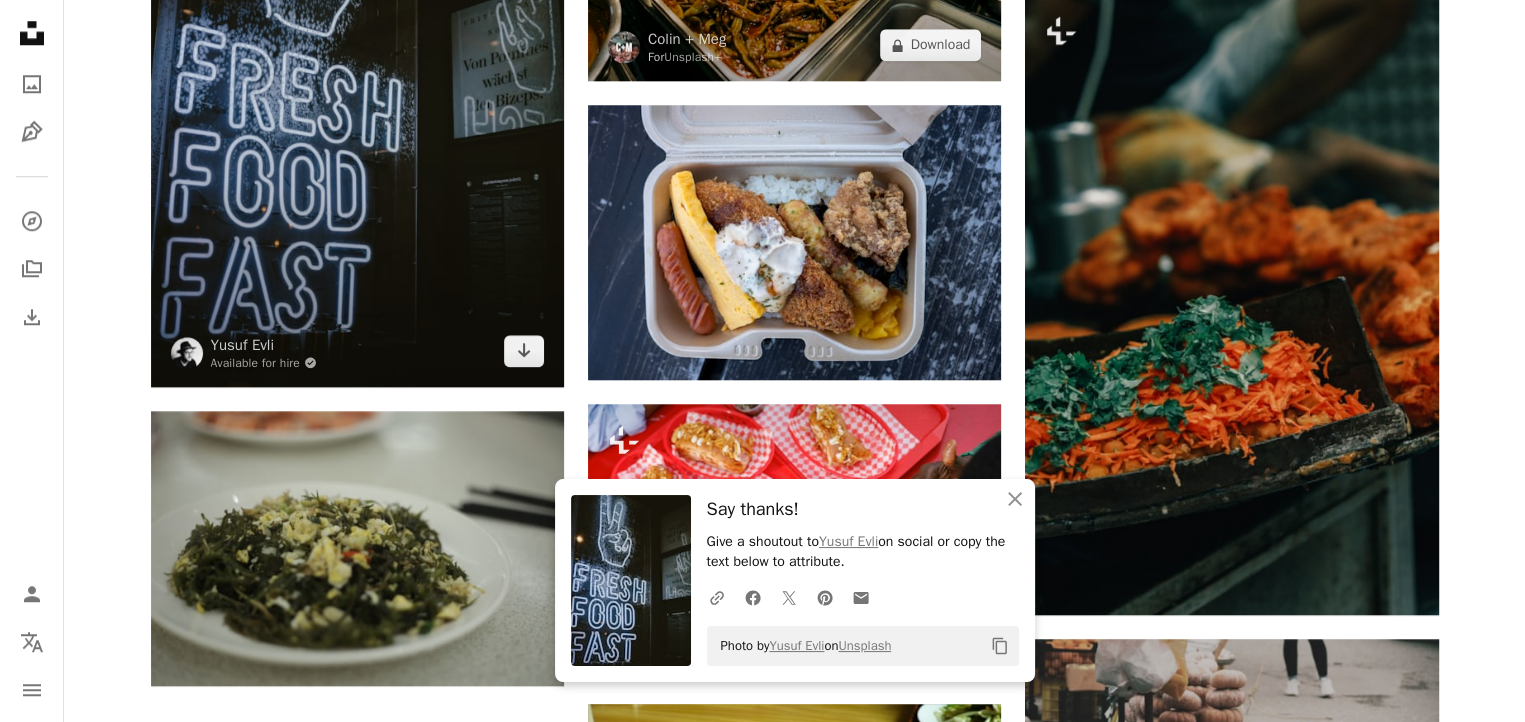 scroll, scrollTop: 1946, scrollLeft: 0, axis: vertical 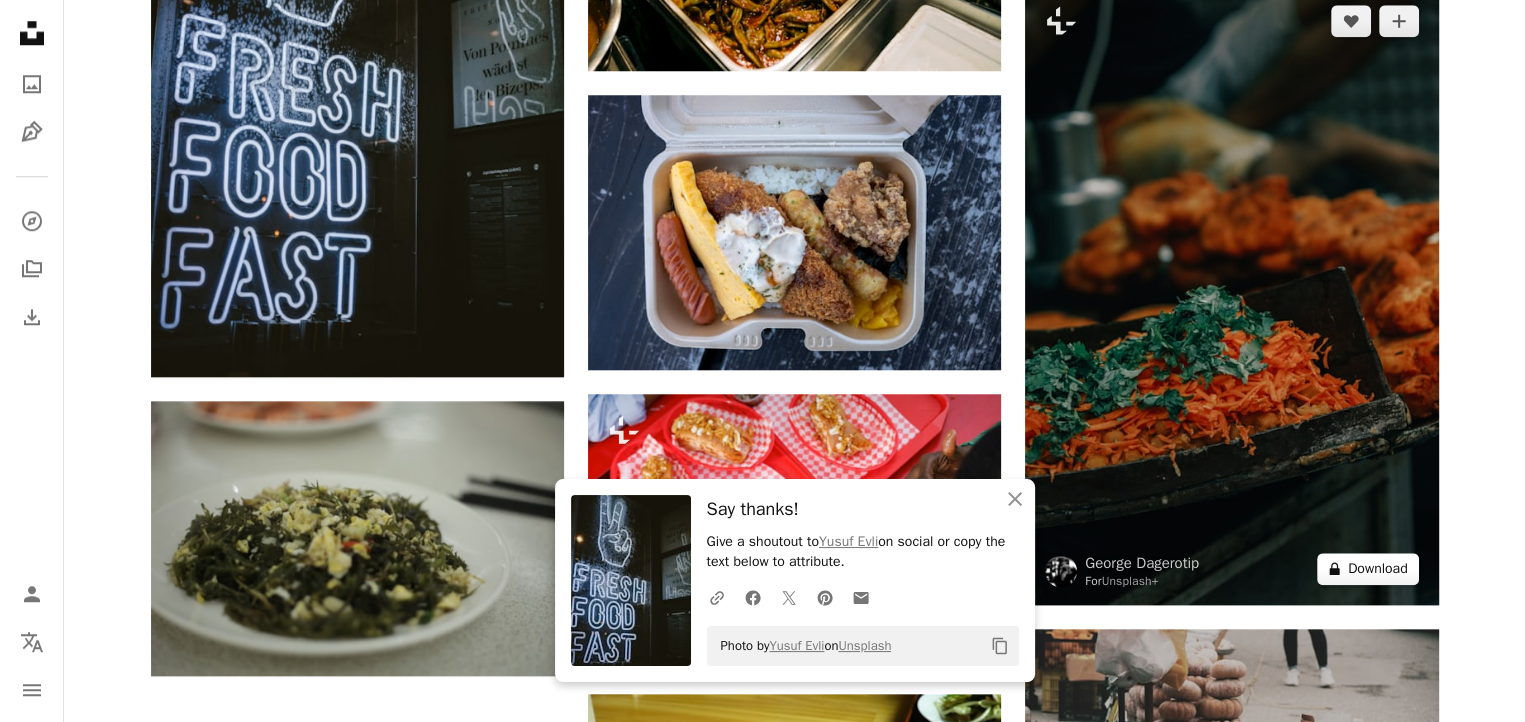 click on "A lock Download" at bounding box center (1368, 569) 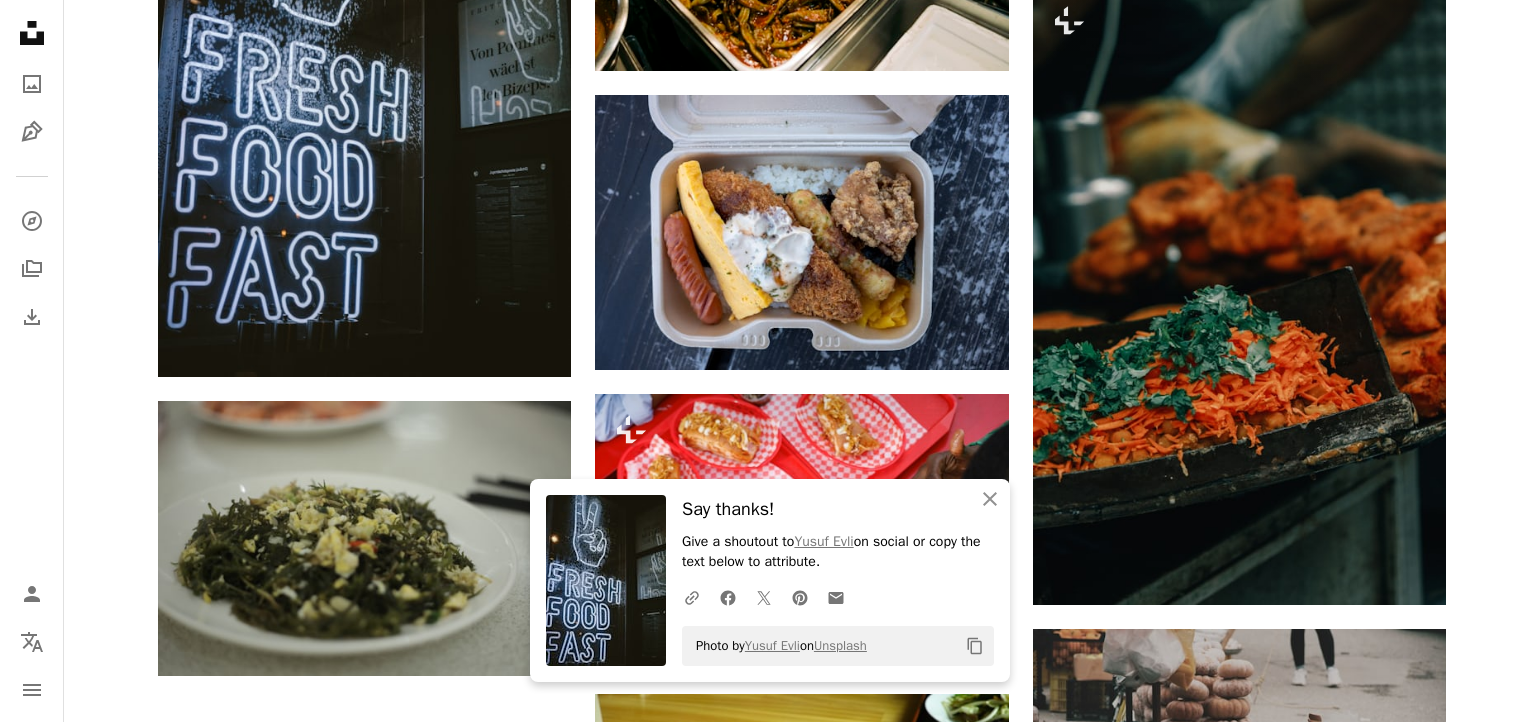 click on "An X shape An X shape Close Say thanks! Give a shoutout to  Yusuf Evli  on social or copy the text below to attribute. A URL sharing icon (chains) Facebook icon X (formerly Twitter) icon Pinterest icon An envelope Photo by  Yusuf Evli  on  Unsplash
Copy content Premium, ready to use images. Get unlimited access. A plus sign Members-only content added monthly A plus sign Unlimited royalty-free downloads A plus sign Illustrations  New A plus sign Enhanced legal protections yearly 66%  off monthly $12   $4 USD per month * Get  Unsplash+ * When paid annually, billed upfront  $48 Taxes where applicable. Renews automatically. Cancel anytime." at bounding box center [770, 2781] 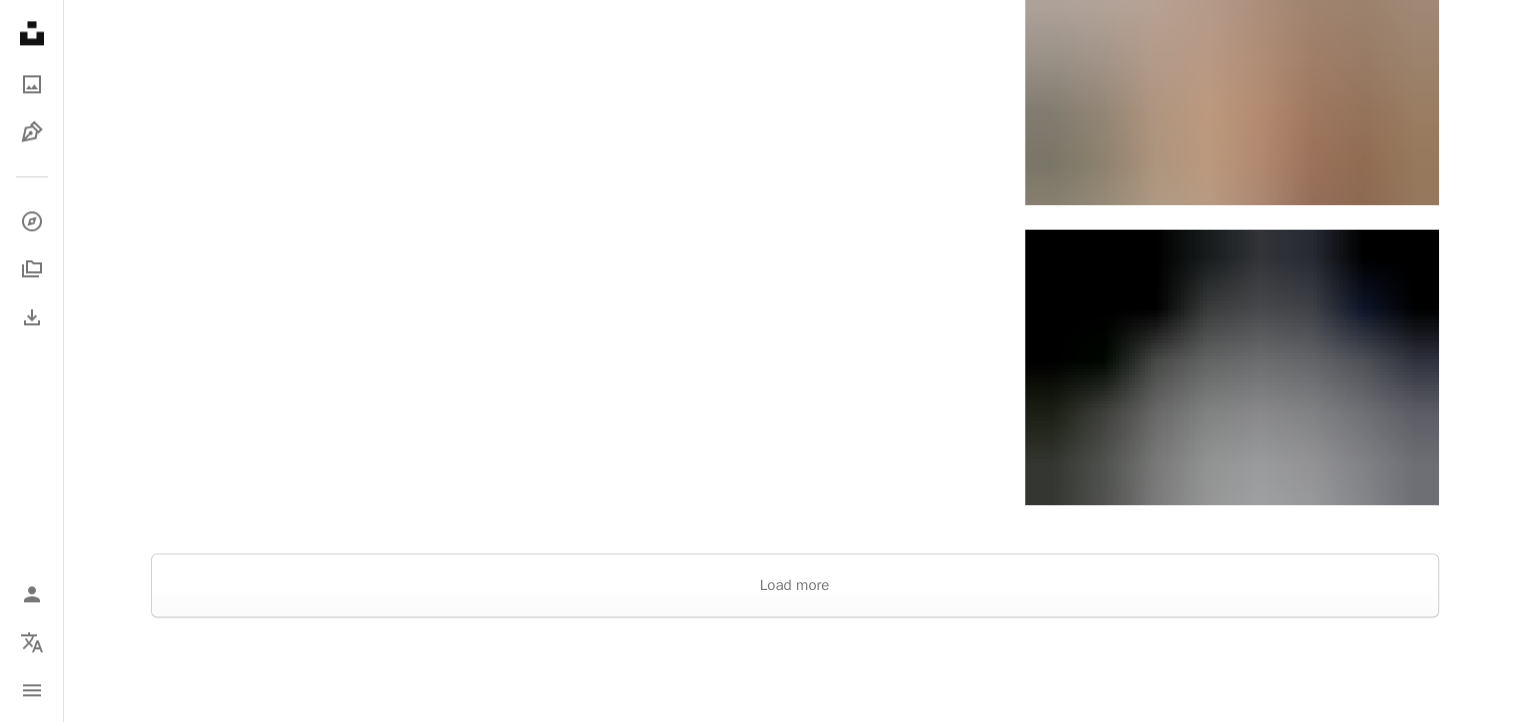scroll, scrollTop: 2881, scrollLeft: 0, axis: vertical 